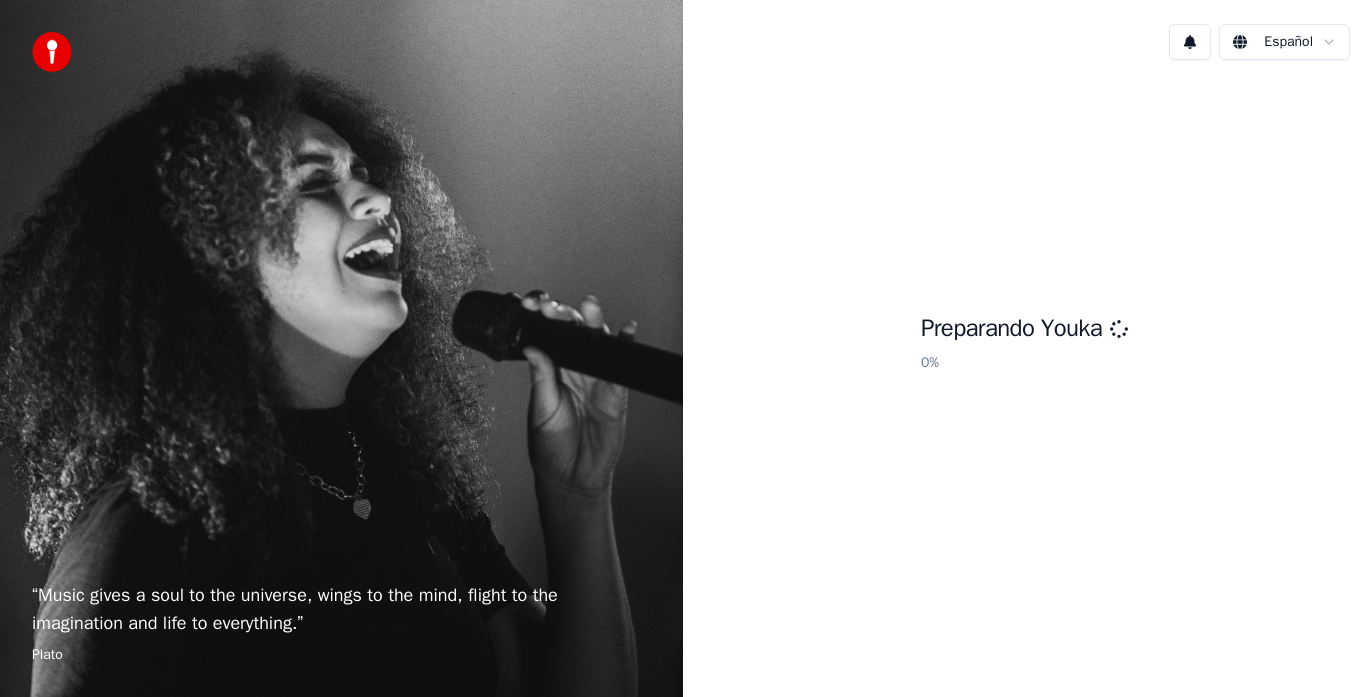 scroll, scrollTop: 0, scrollLeft: 0, axis: both 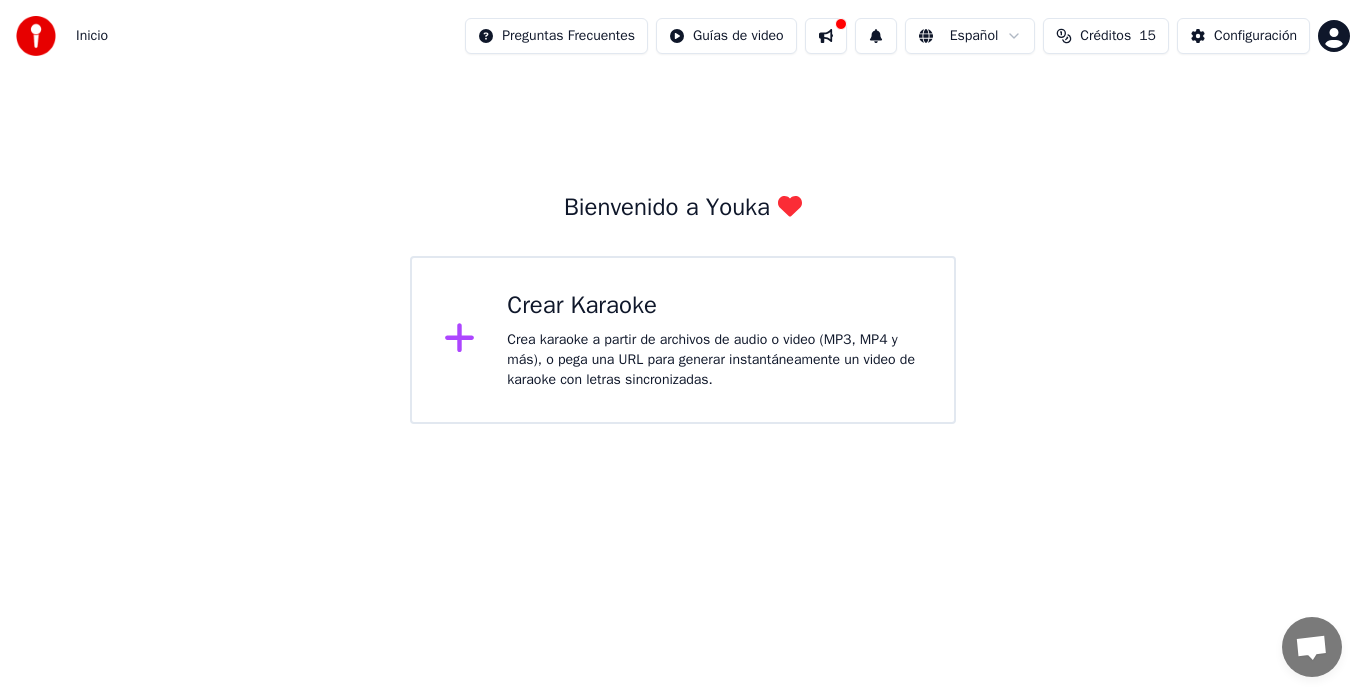 click on "Crear Karaoke" at bounding box center (714, 306) 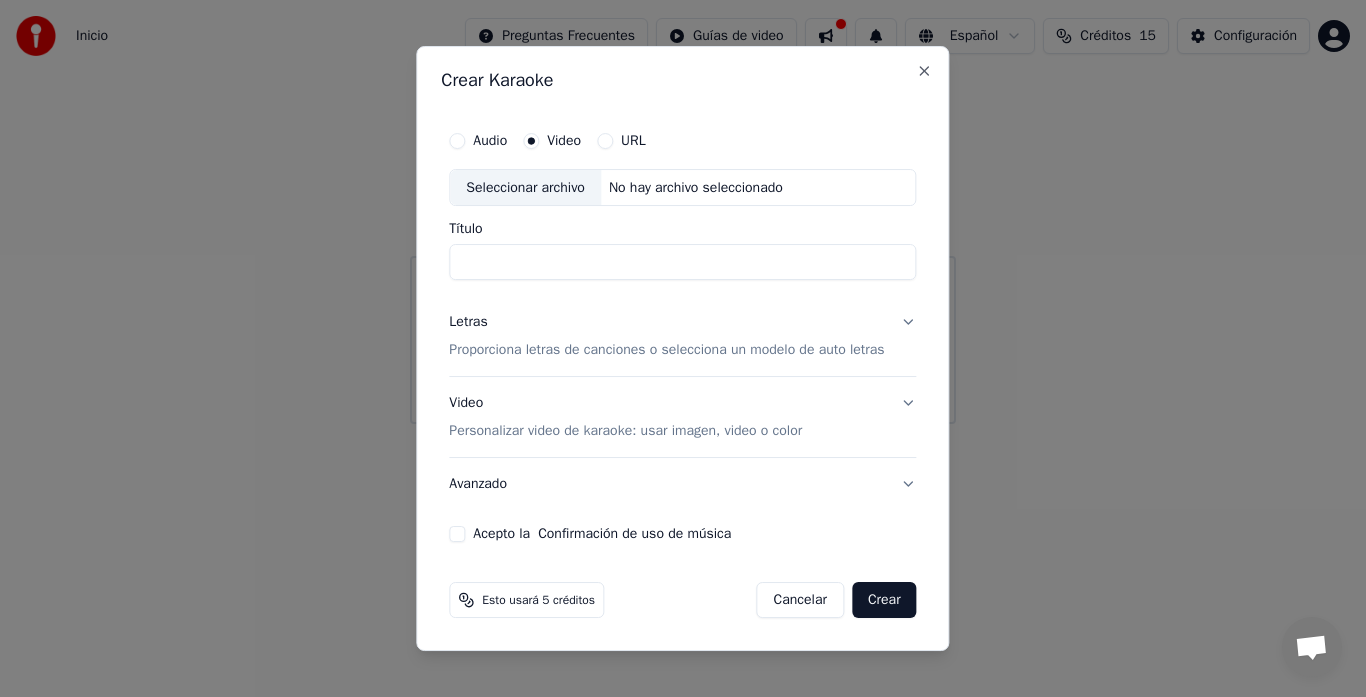 click on "Seleccionar archivo" at bounding box center (525, 188) 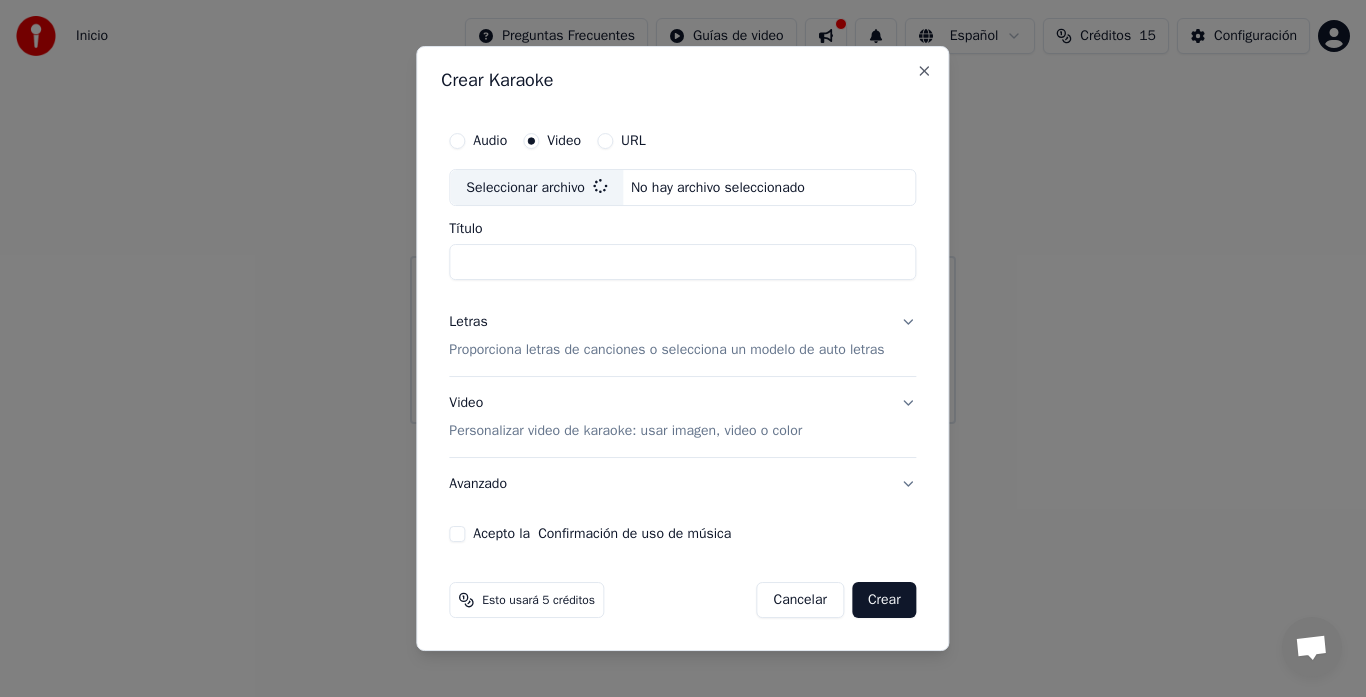 type on "**********" 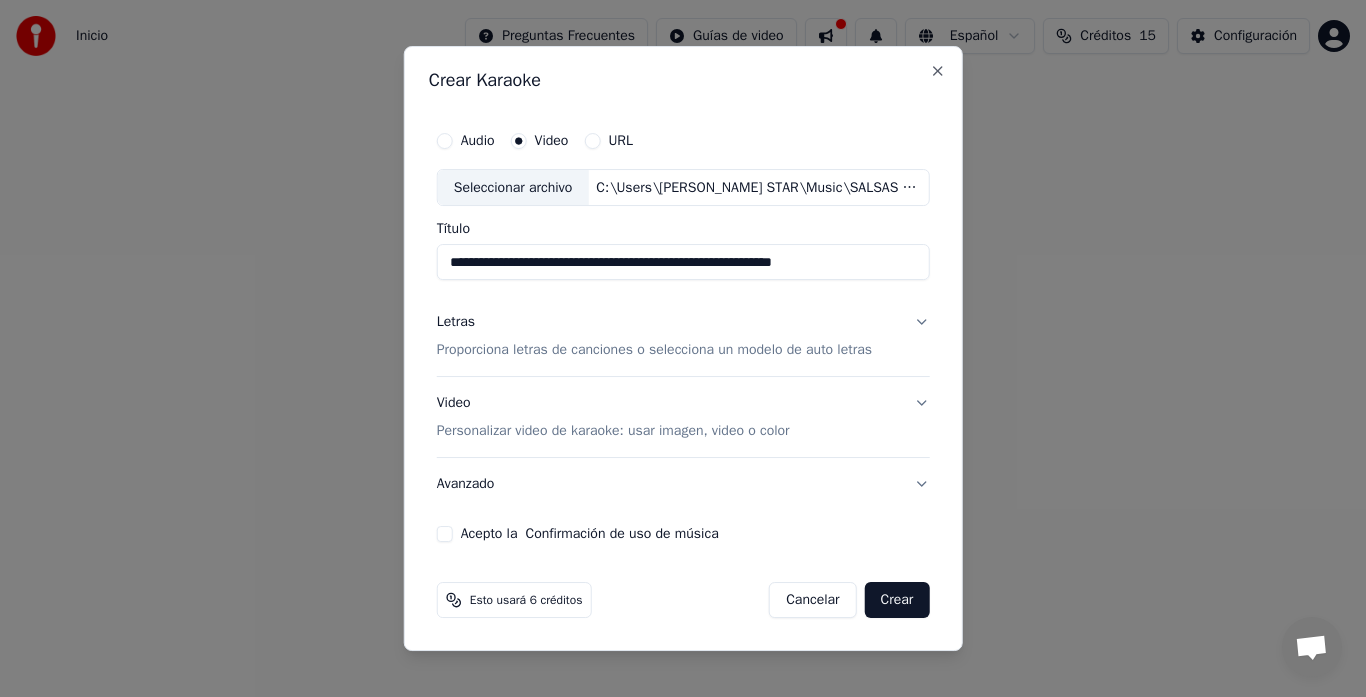 click on "Letras Proporciona letras de canciones o selecciona un modelo de auto letras" at bounding box center [683, 337] 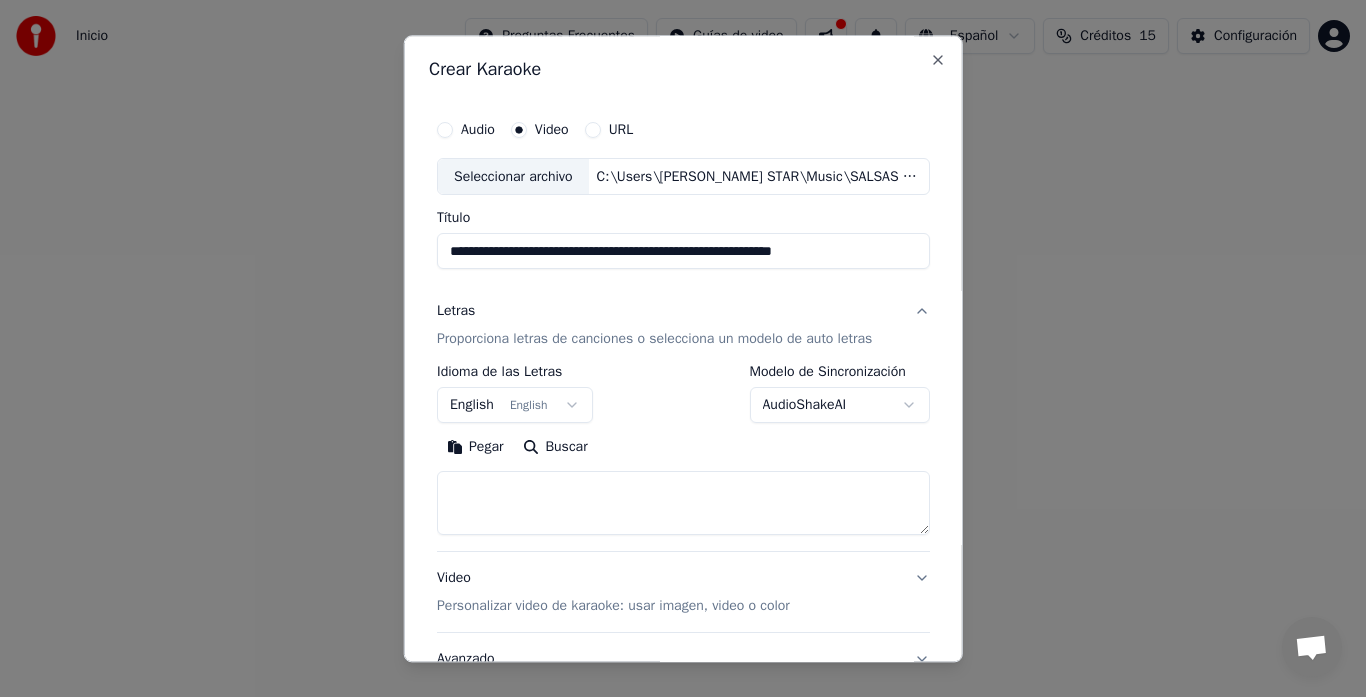 click on "English English" at bounding box center (515, 406) 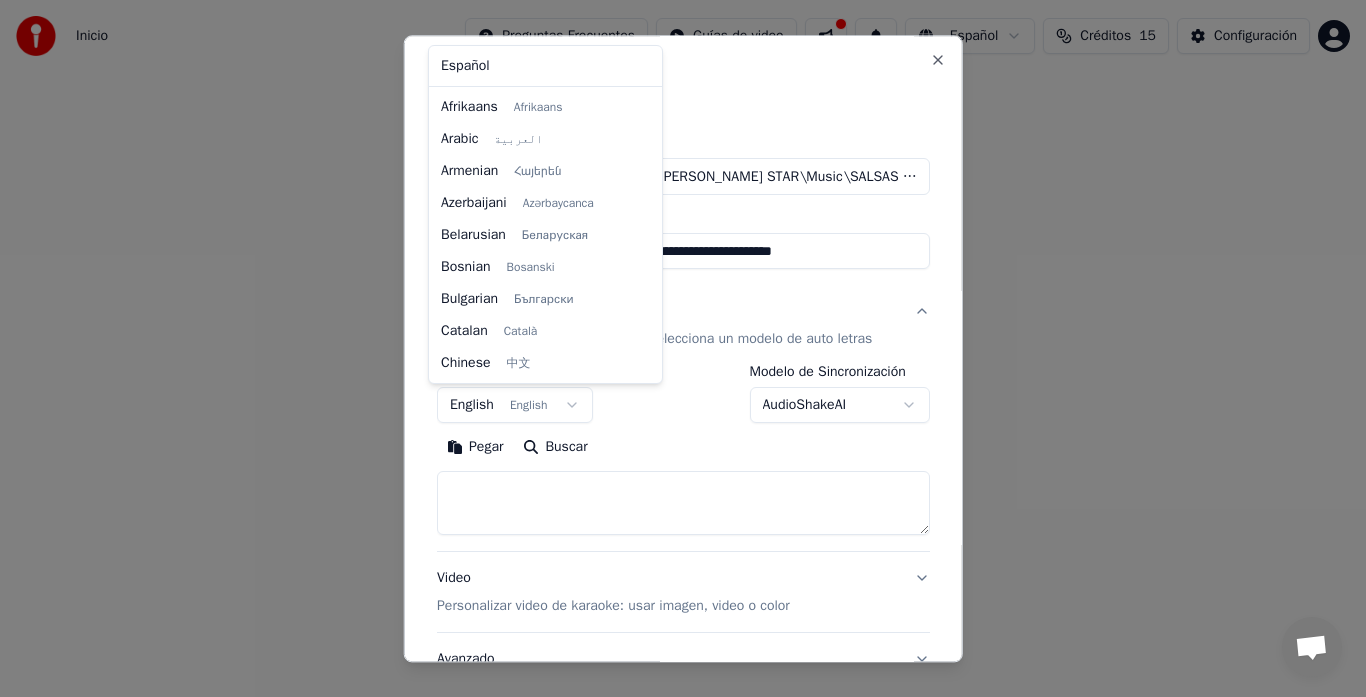 scroll, scrollTop: 160, scrollLeft: 0, axis: vertical 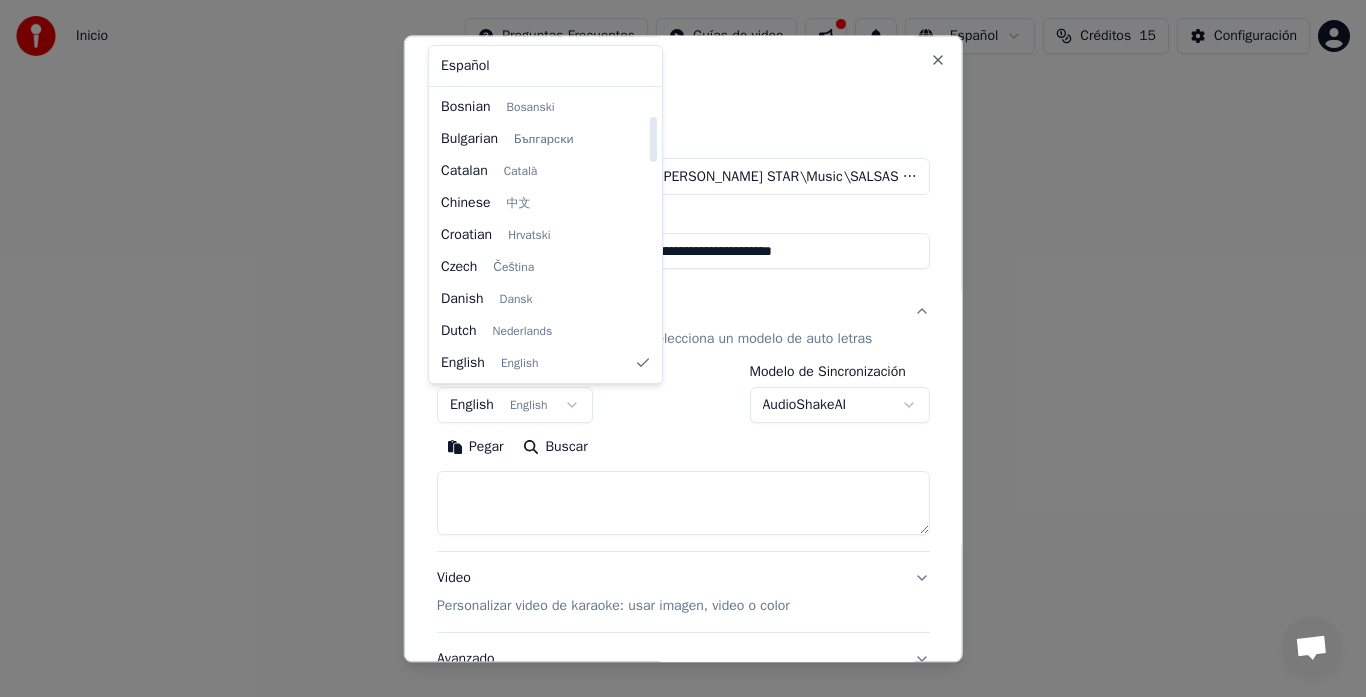 drag, startPoint x: 645, startPoint y: 148, endPoint x: 646, endPoint y: 131, distance: 17.029387 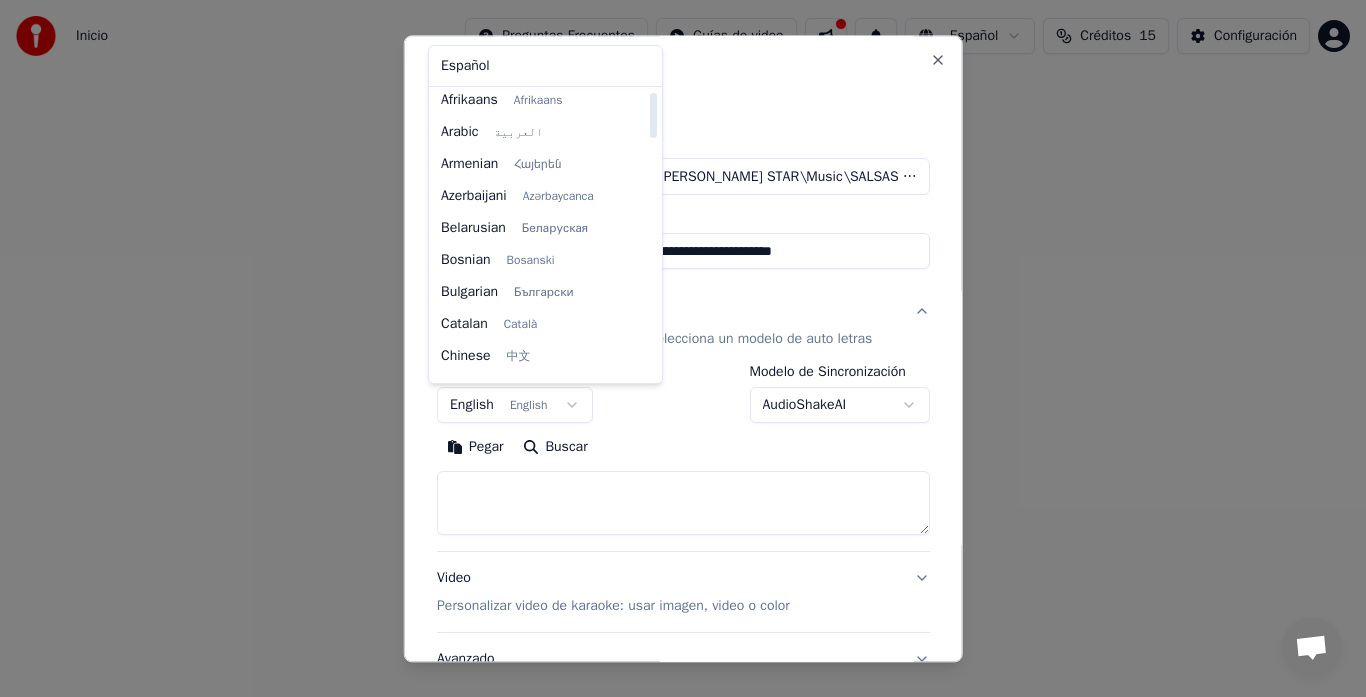 scroll, scrollTop: 0, scrollLeft: 0, axis: both 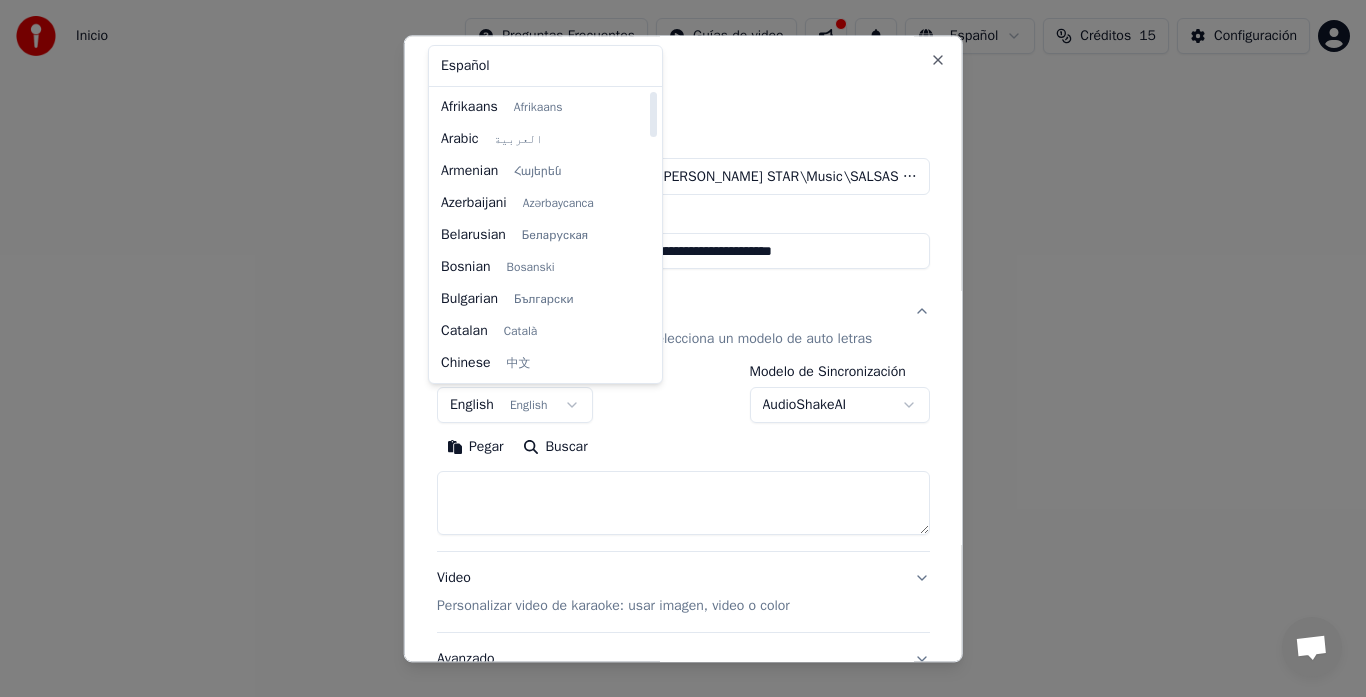 drag, startPoint x: 649, startPoint y: 131, endPoint x: 655, endPoint y: 89, distance: 42.426407 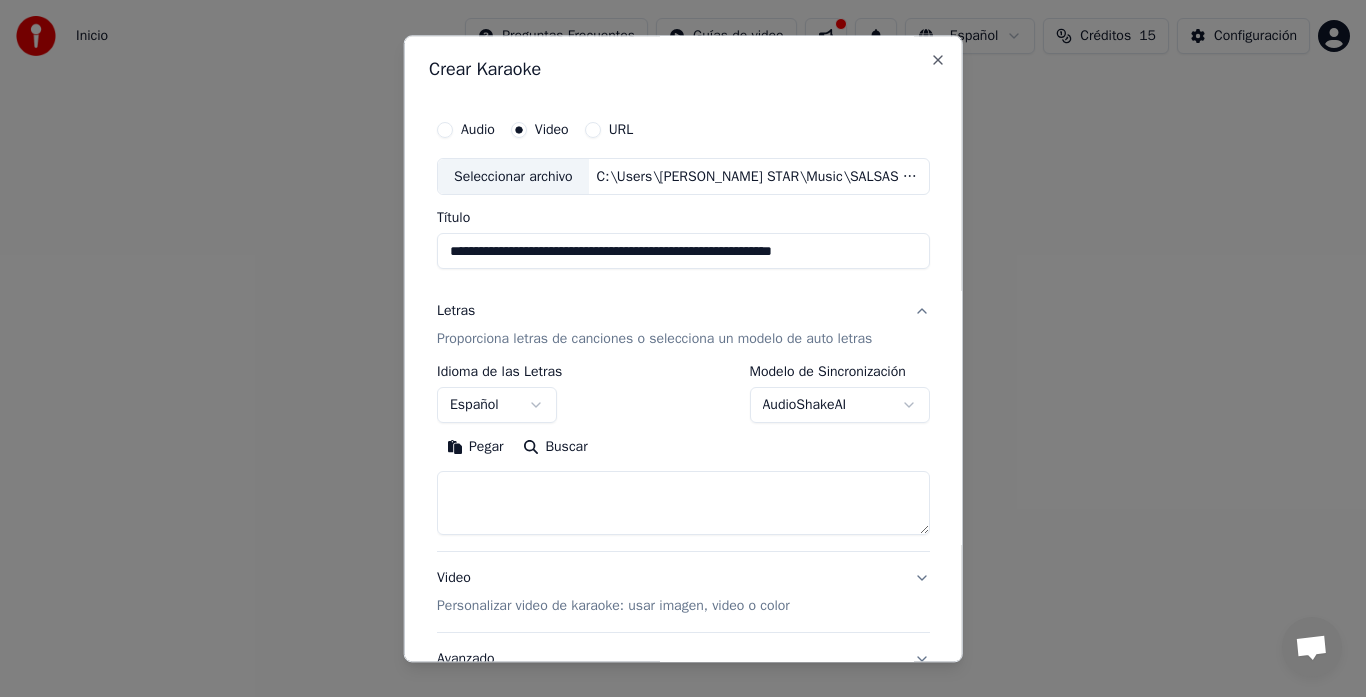 click on "Buscar" at bounding box center [555, 448] 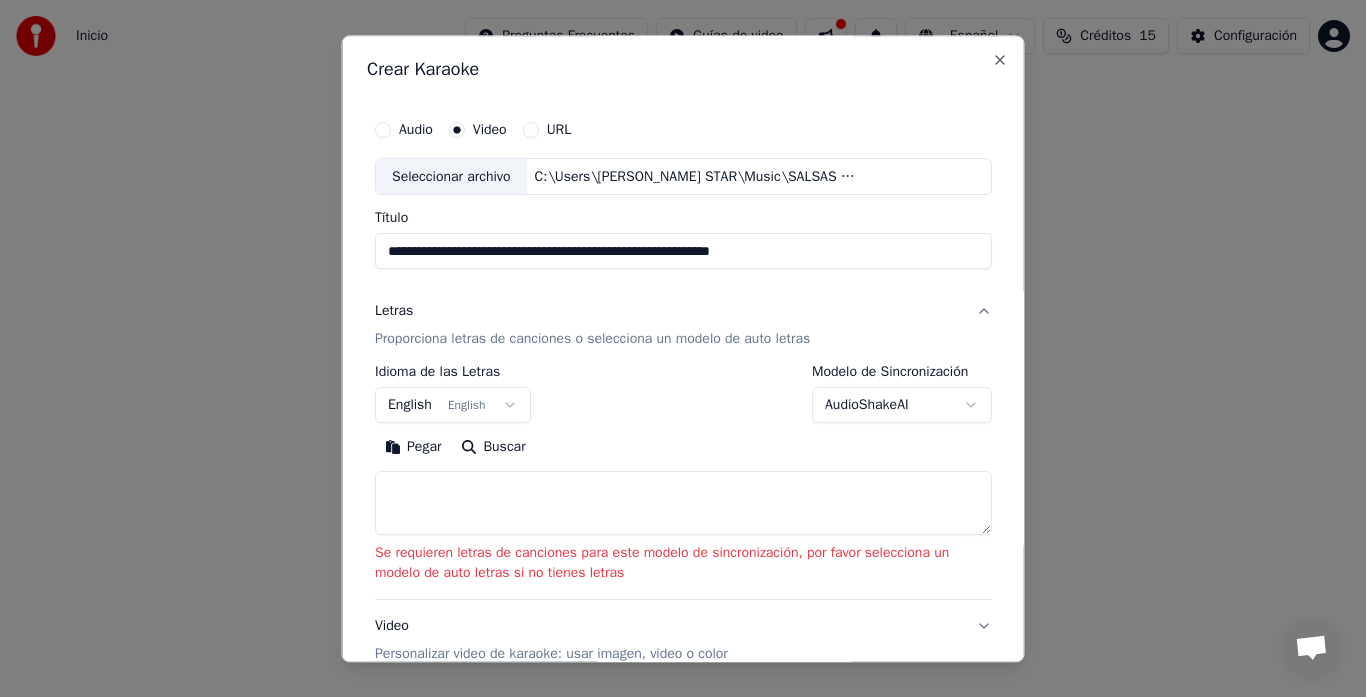 click at bounding box center [683, 504] 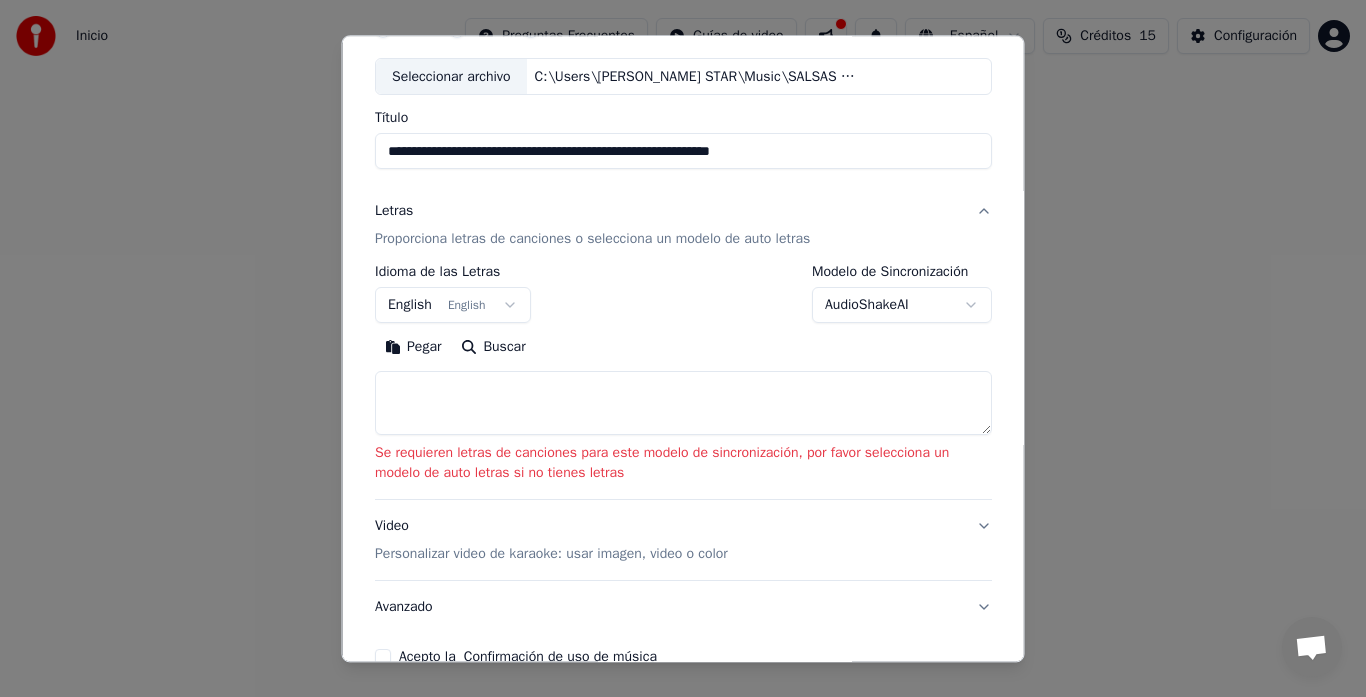 scroll, scrollTop: 200, scrollLeft: 0, axis: vertical 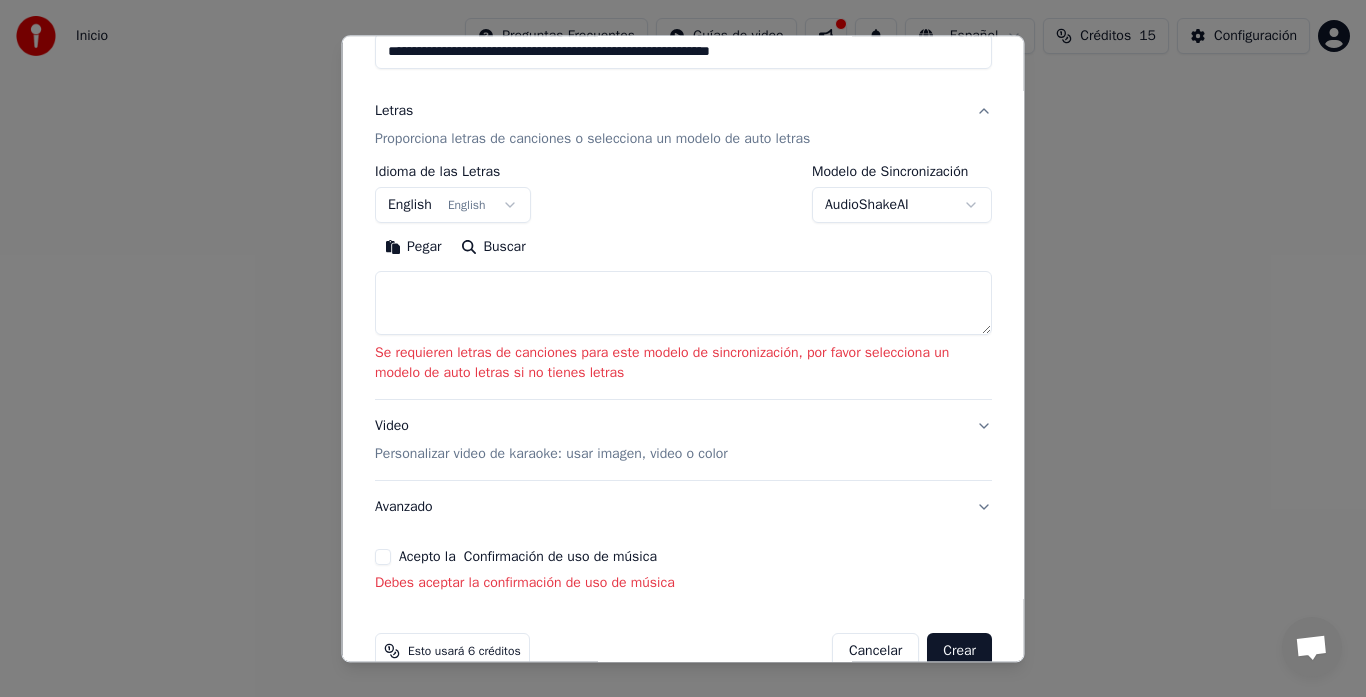 click on "Acepto la   Confirmación de uso de música" at bounding box center (383, 558) 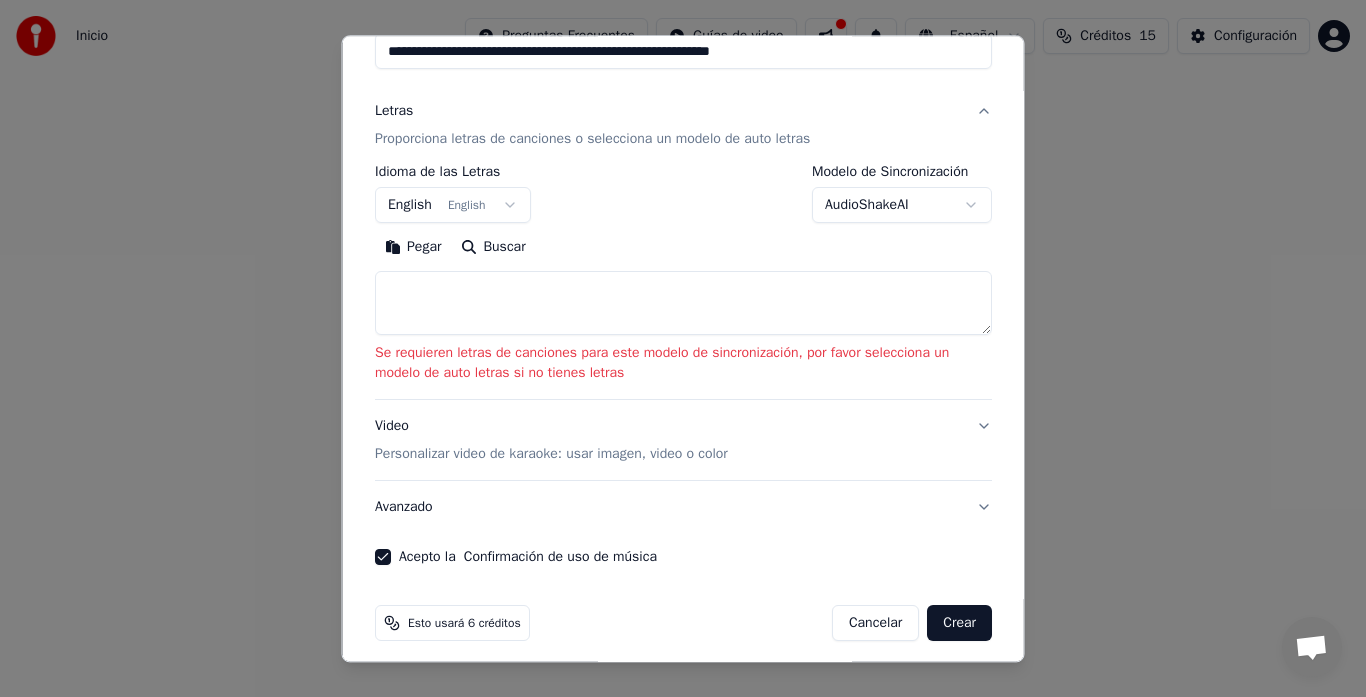 click on "Crear" at bounding box center (959, 624) 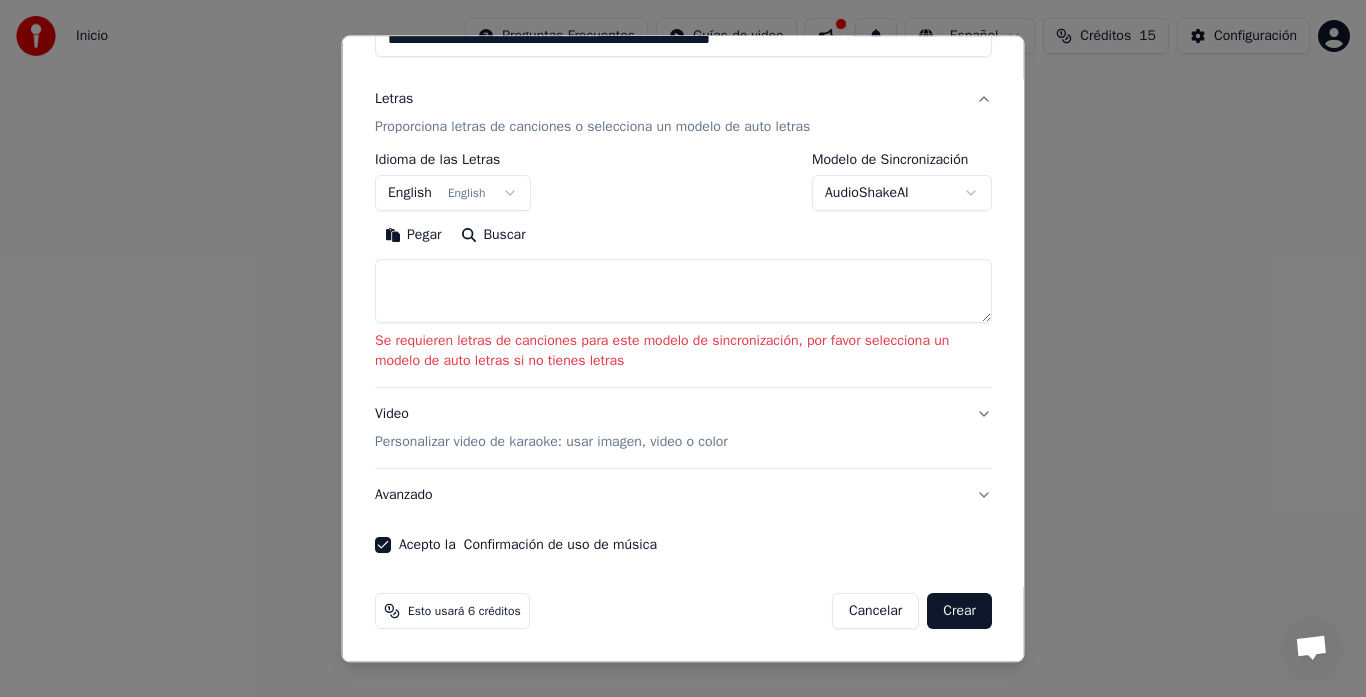 click on "Crear" at bounding box center (959, 612) 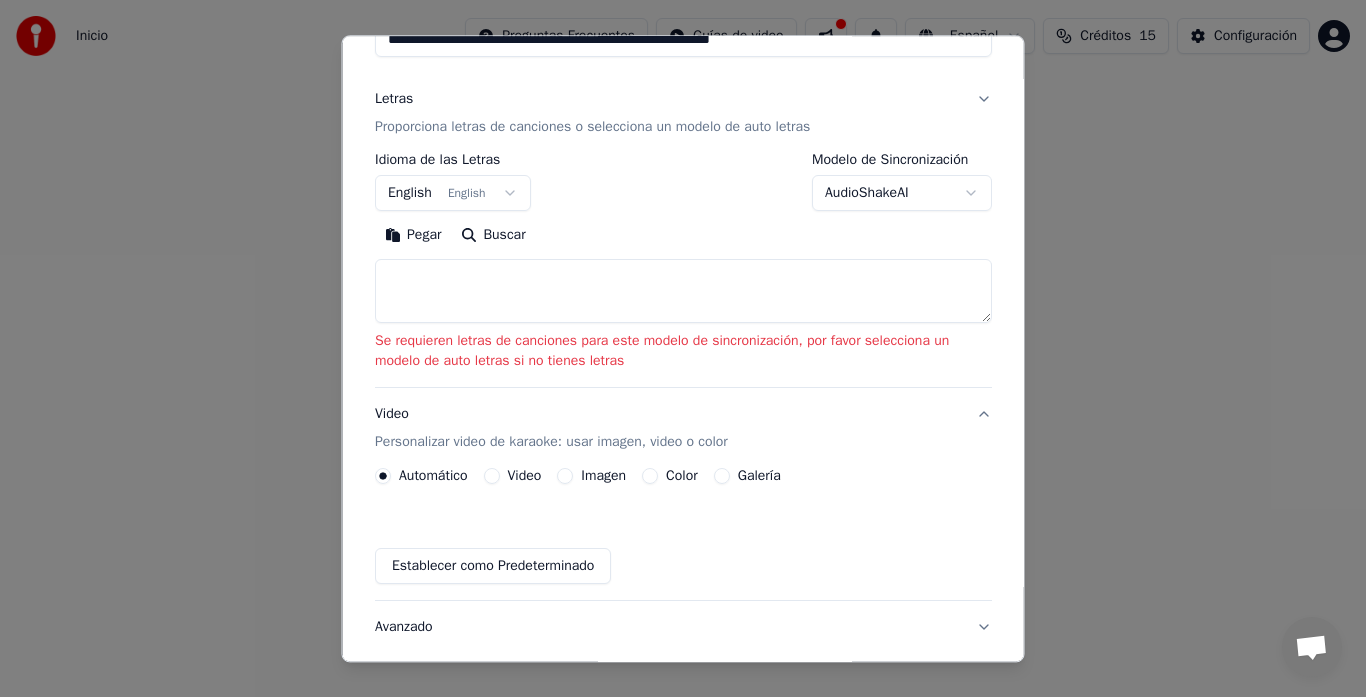 scroll, scrollTop: 111, scrollLeft: 0, axis: vertical 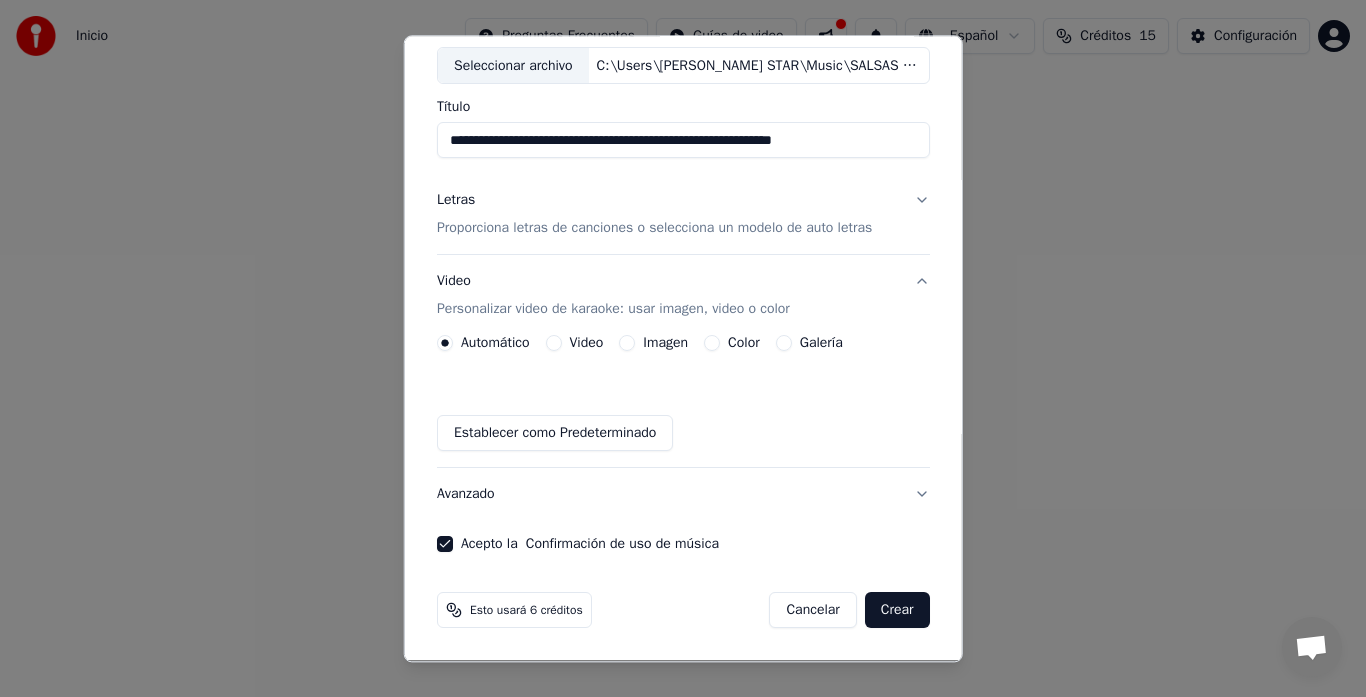 click on "Crear" at bounding box center [897, 611] 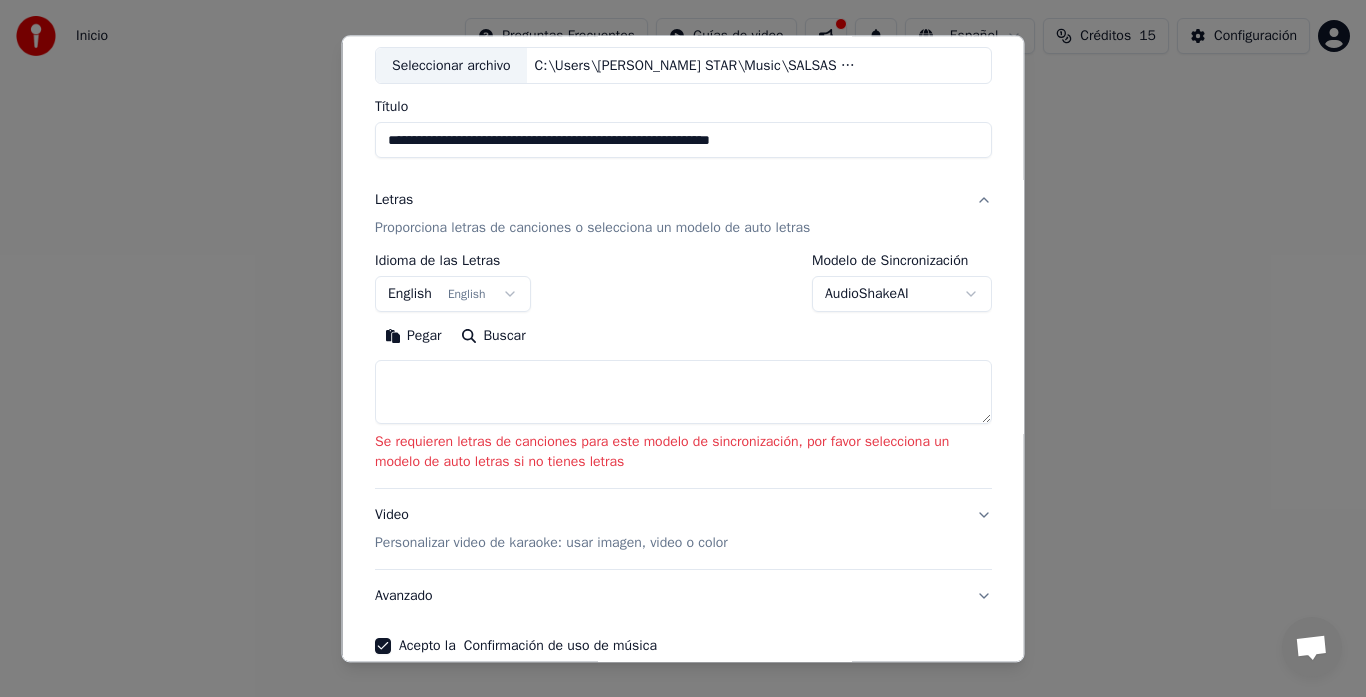 click on "English English" at bounding box center (453, 295) 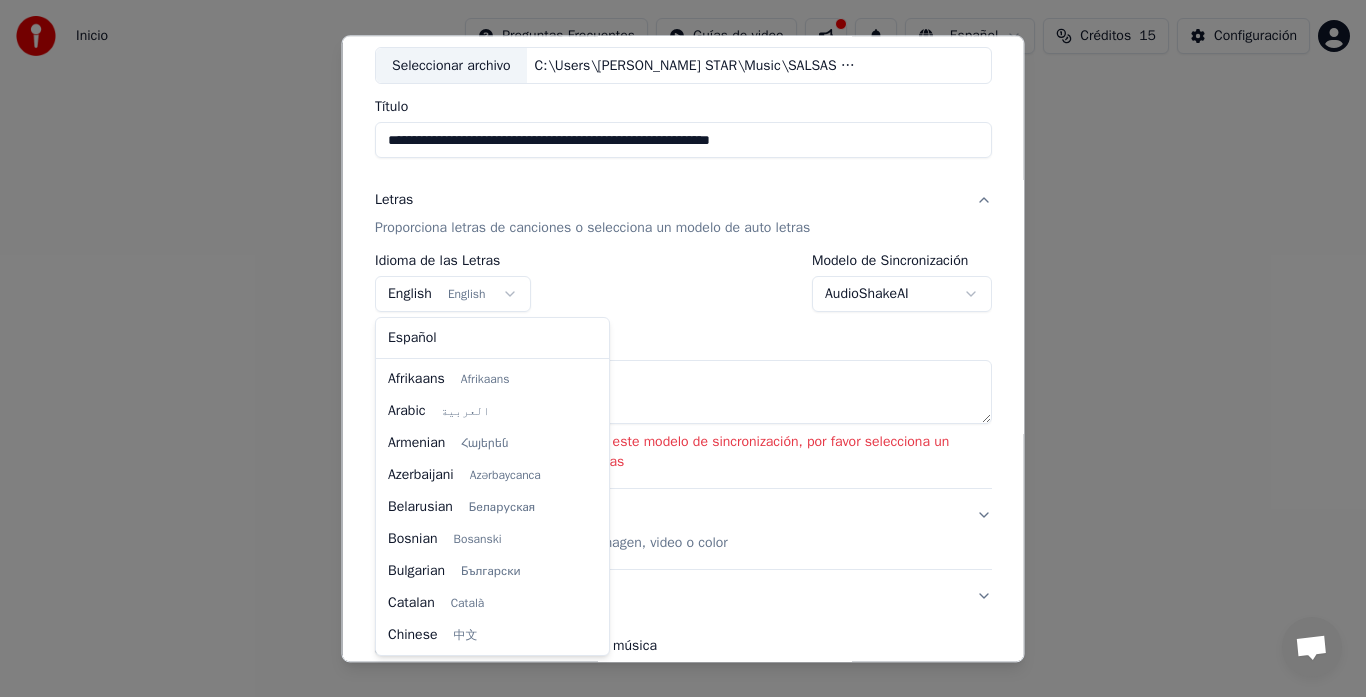 scroll, scrollTop: 160, scrollLeft: 0, axis: vertical 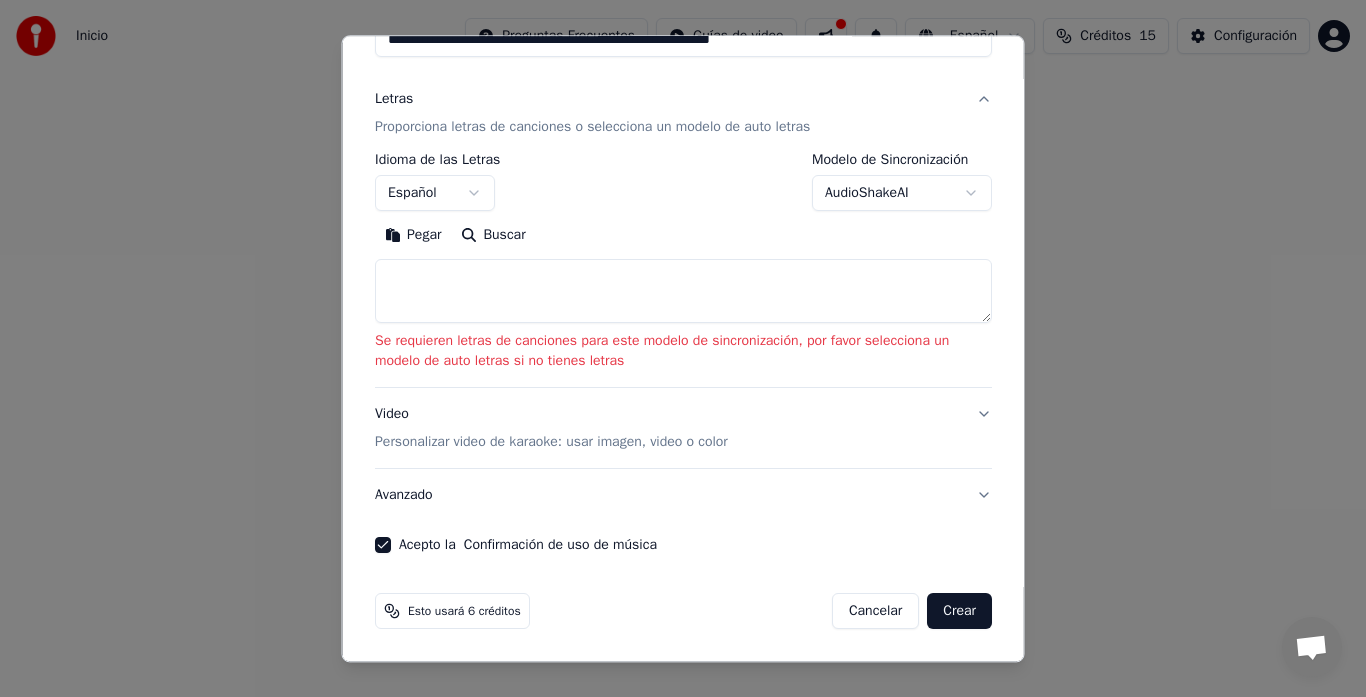 click on "Crear" at bounding box center (959, 612) 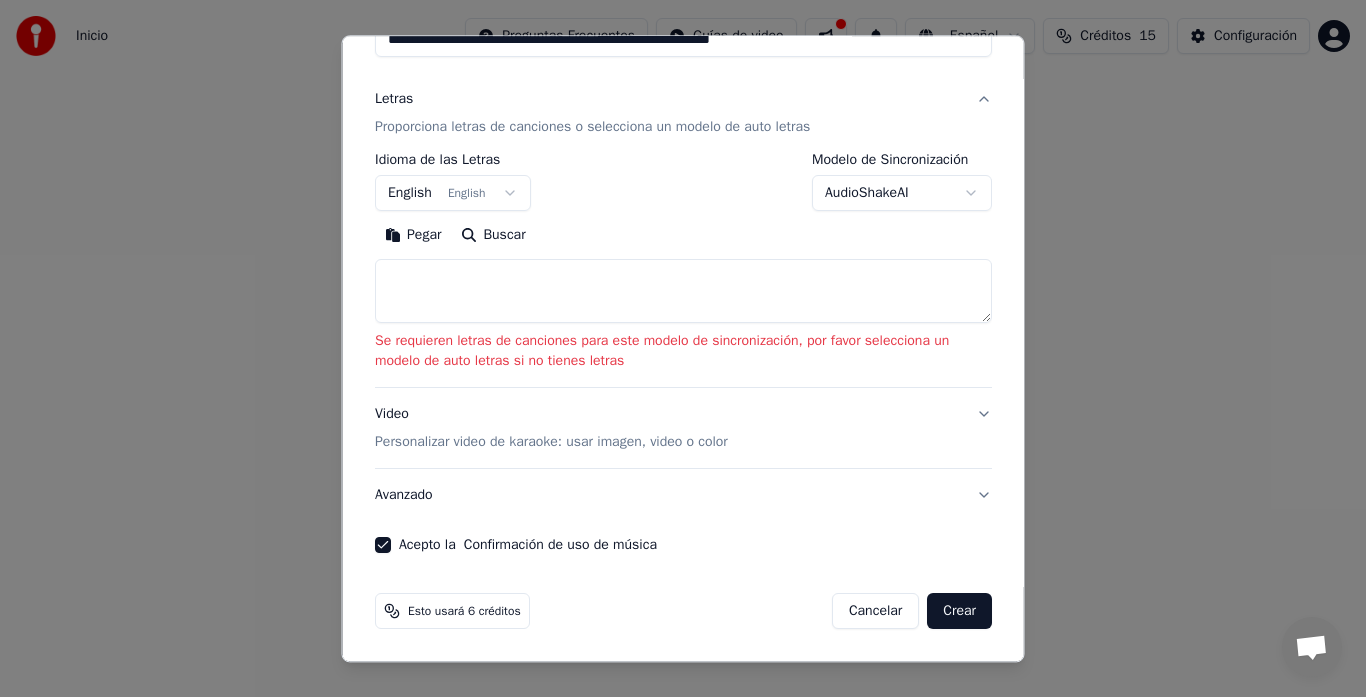 click on "Crear" at bounding box center [959, 612] 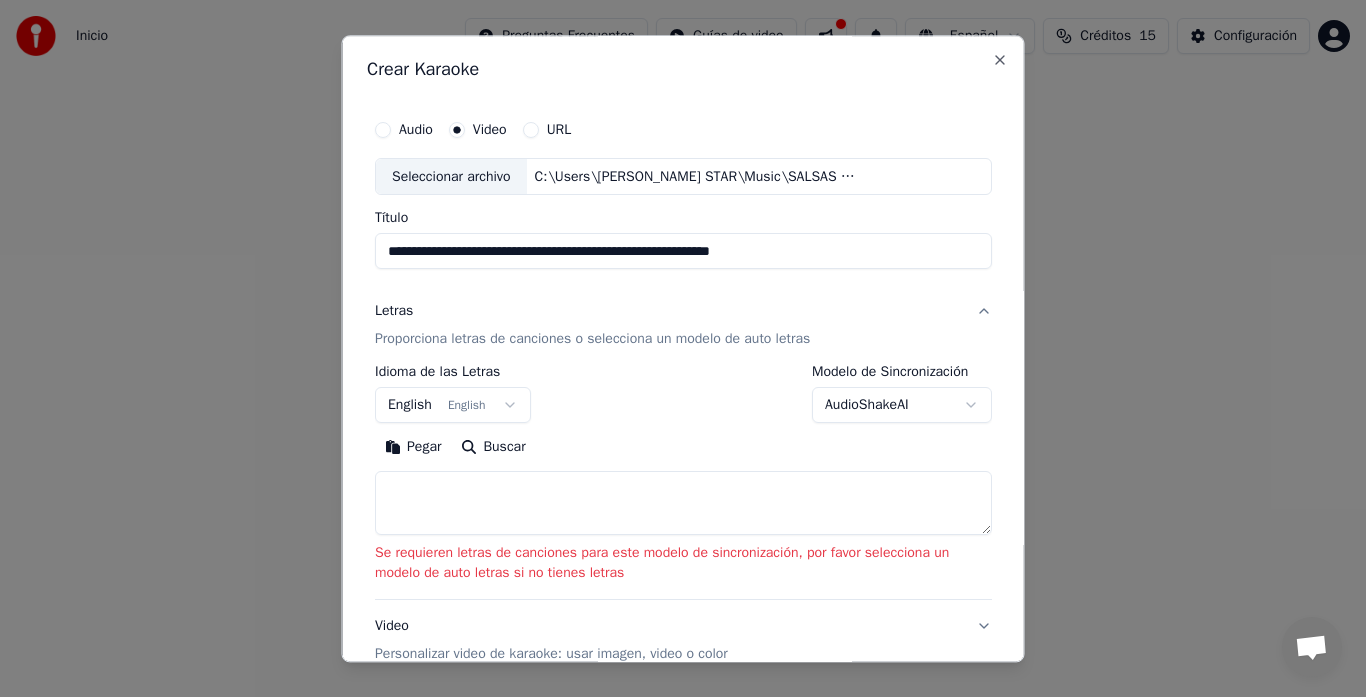 click on "AudioShakeAI" at bounding box center [902, 406] 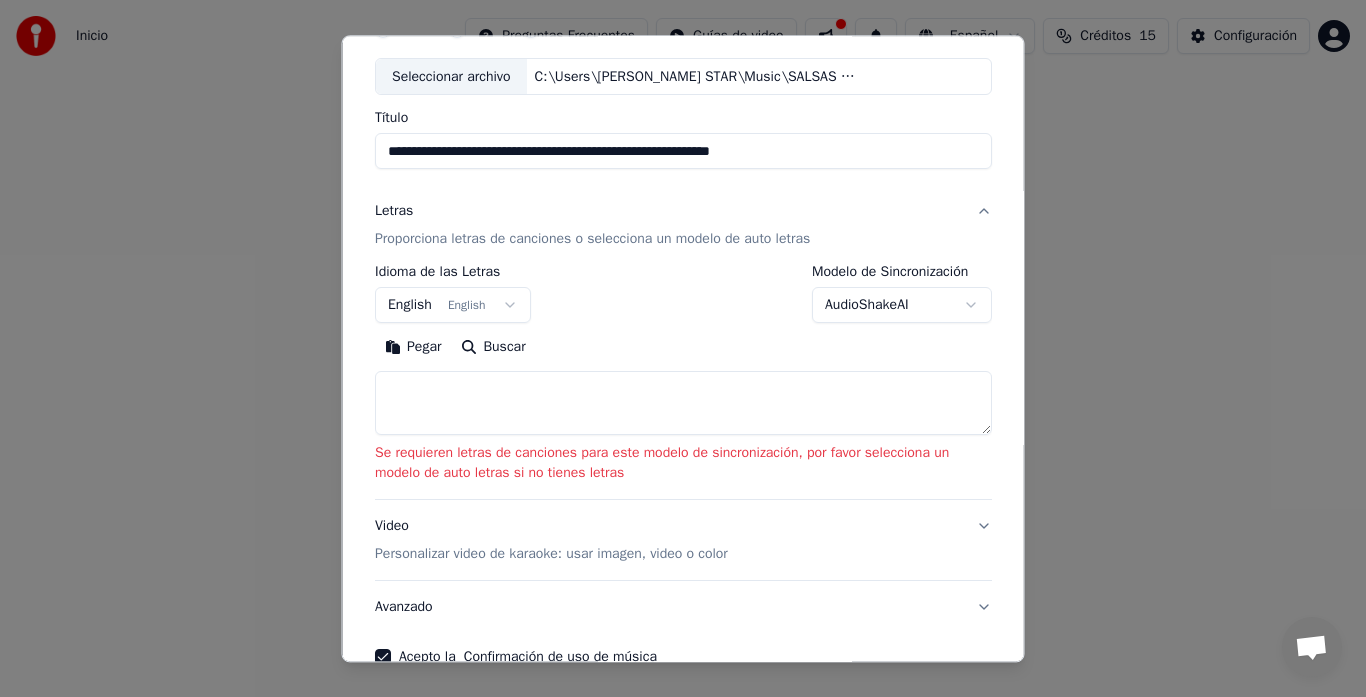 scroll, scrollTop: 200, scrollLeft: 0, axis: vertical 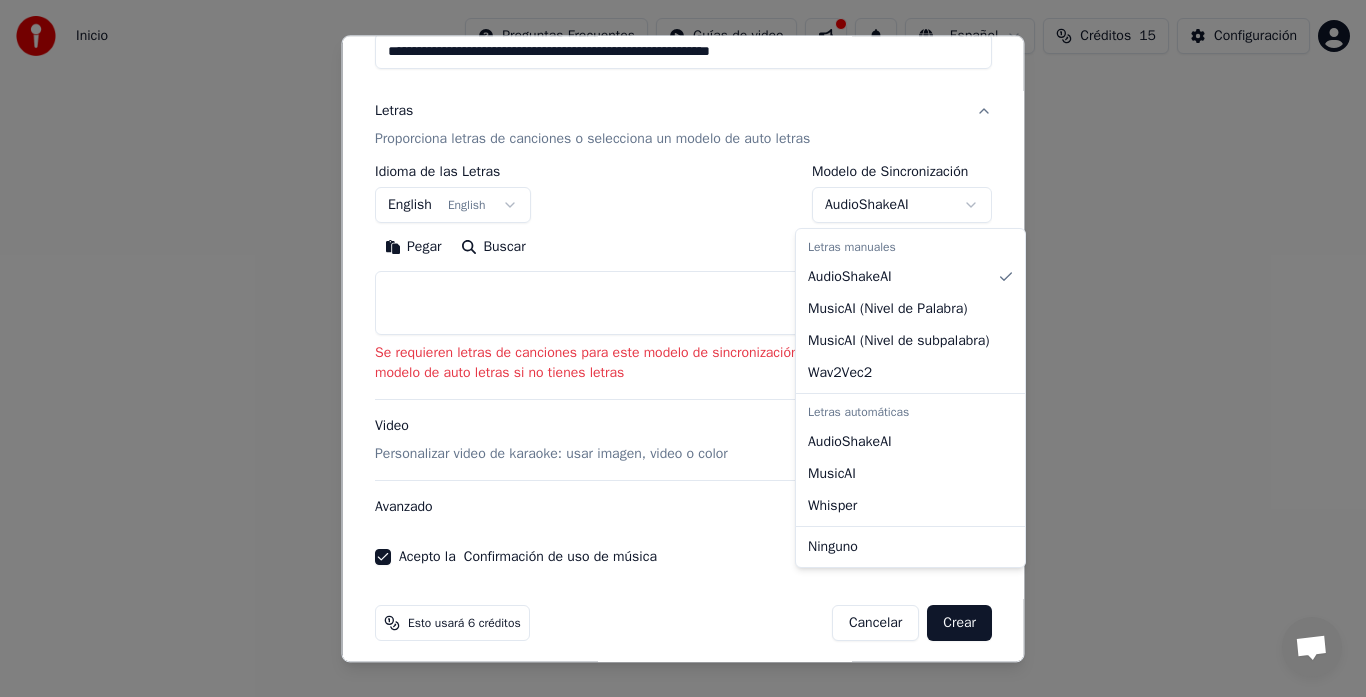 click on "**********" at bounding box center [683, 212] 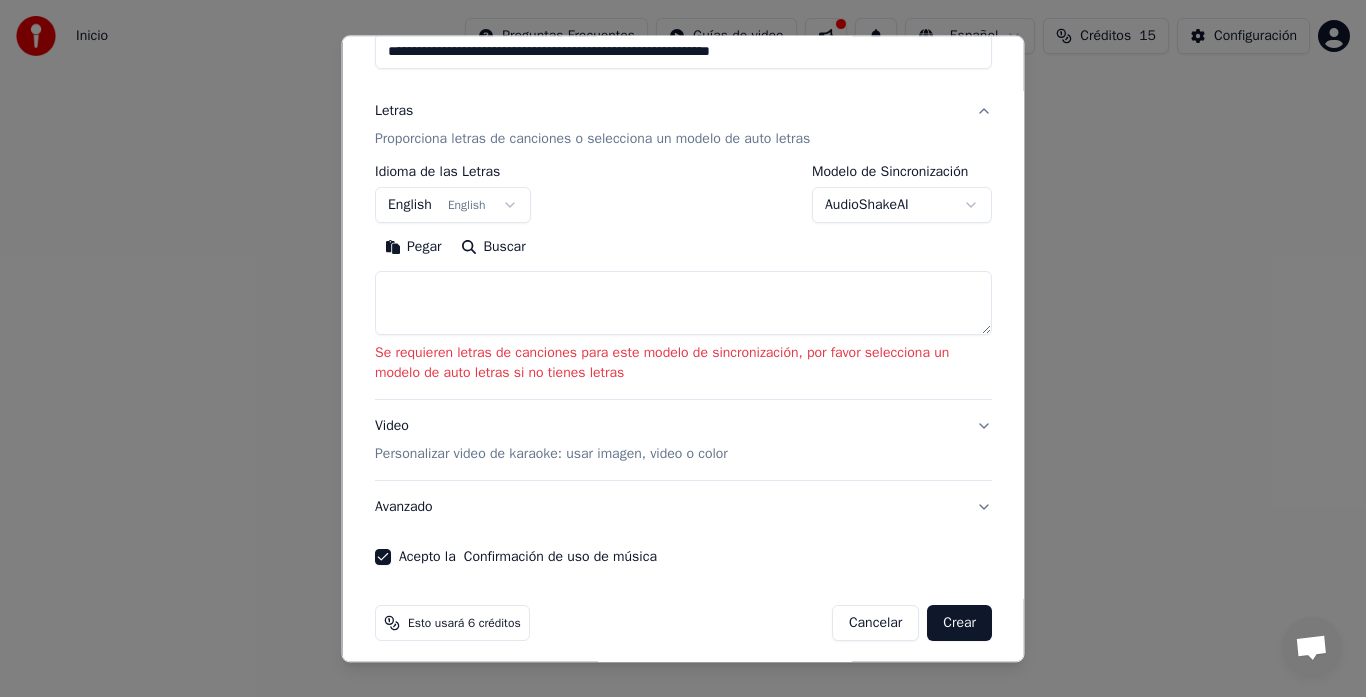 click on "Crear" at bounding box center [959, 624] 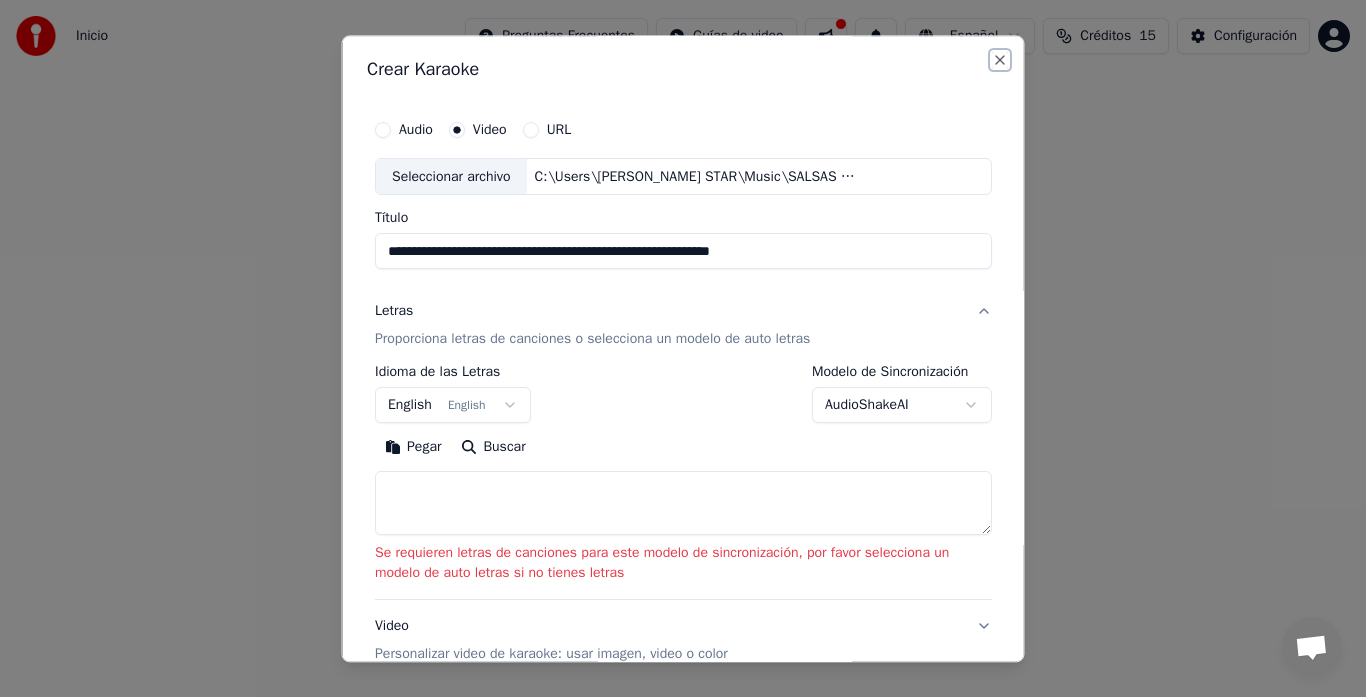 click on "Close" at bounding box center (1000, 60) 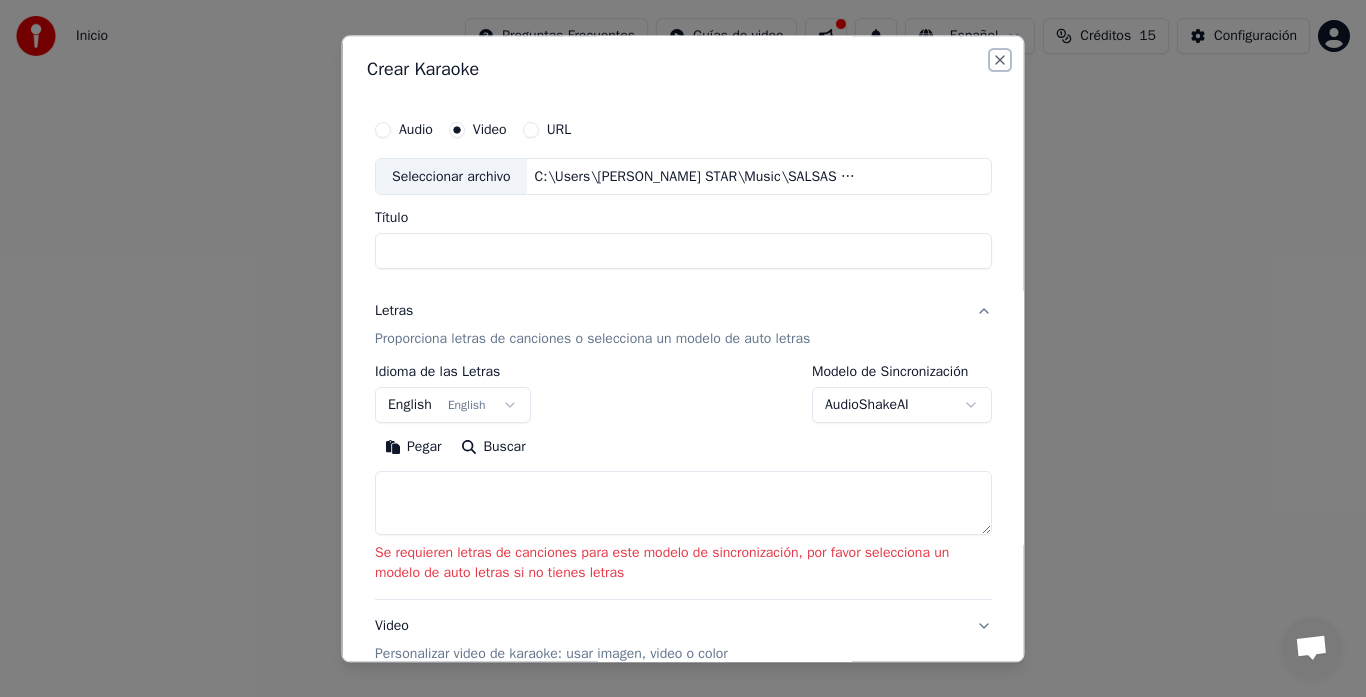 select 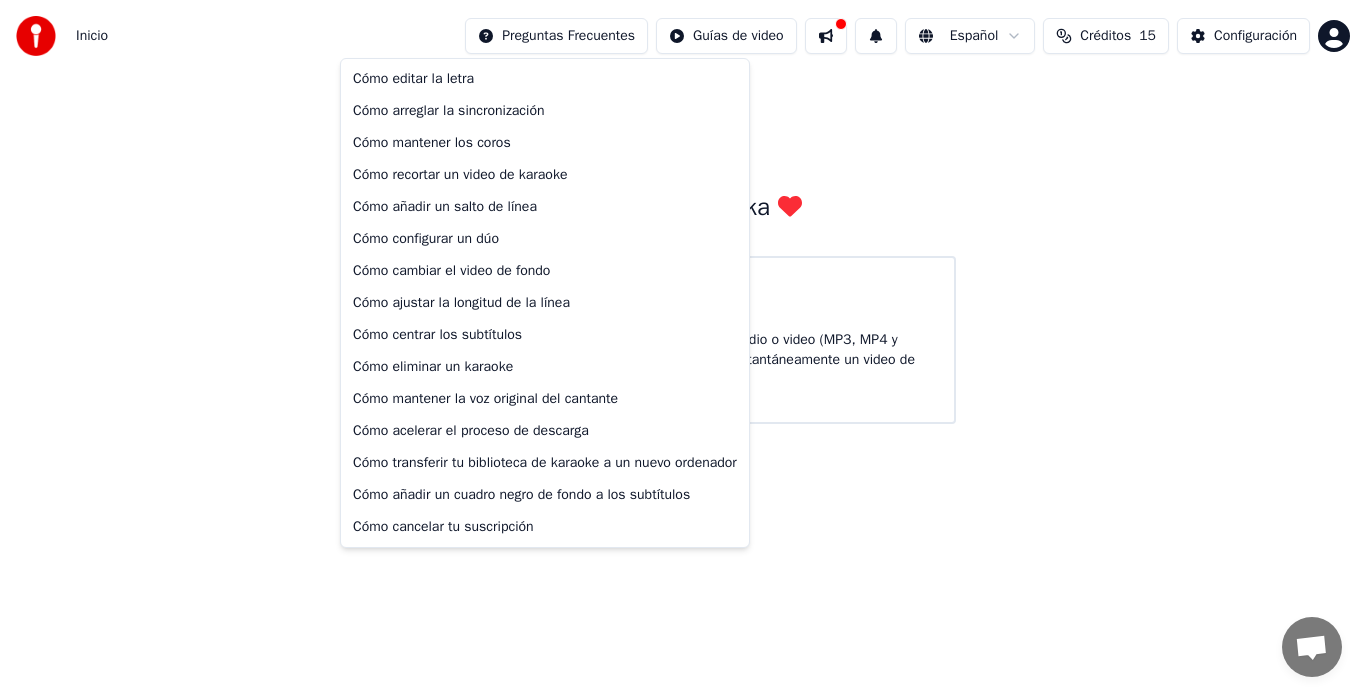 click on "Inicio Preguntas Frecuentes Guías de video Español Créditos 15 Configuración Bienvenido a Youka Crear Karaoke Crea karaoke a partir de archivos de audio o video (MP3, MP4 y más), o pega una URL para generar instantáneamente un video de karaoke con letras sincronizadas. Cómo editar la letra Cómo arreglar la sincronización Cómo mantener los coros Cómo recortar un video de karaoke Cómo añadir un salto de línea Cómo configurar un dúo Cómo cambiar el video de fondo Cómo ajustar la longitud de la línea Cómo centrar los subtítulos Cómo eliminar un karaoke Cómo mantener la voz original del cantante Cómo acelerar el proceso de descarga Cómo transferir tu biblioteca de karaoke a un nuevo ordenador Cómo añadir un cuadro negro de fondo a los subtítulos Cómo cancelar tu suscripción" at bounding box center (683, 212) 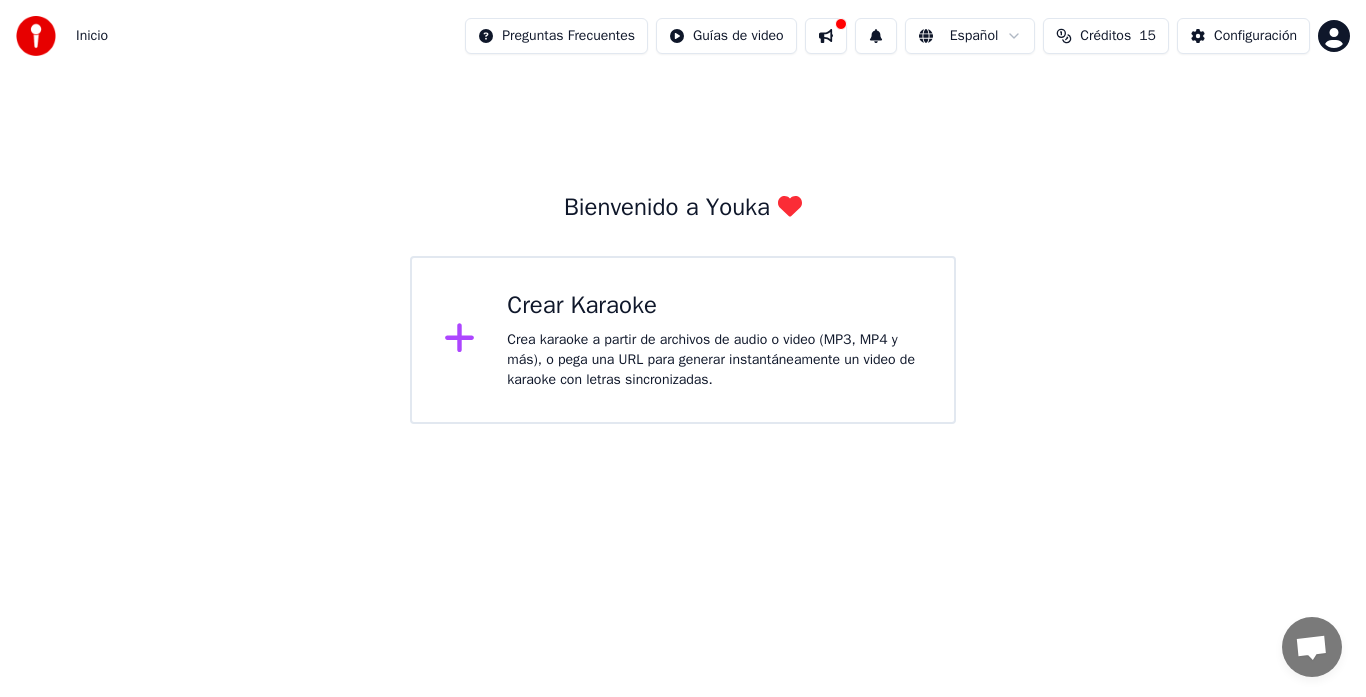 click on "Inicio Preguntas Frecuentes Guías de video Español Créditos 15 Configuración Bienvenido a Youka Crear Karaoke Crea karaoke a partir de archivos de audio o video (MP3, MP4 y más), o pega una URL para generar instantáneamente un video de karaoke con letras sincronizadas." at bounding box center [683, 212] 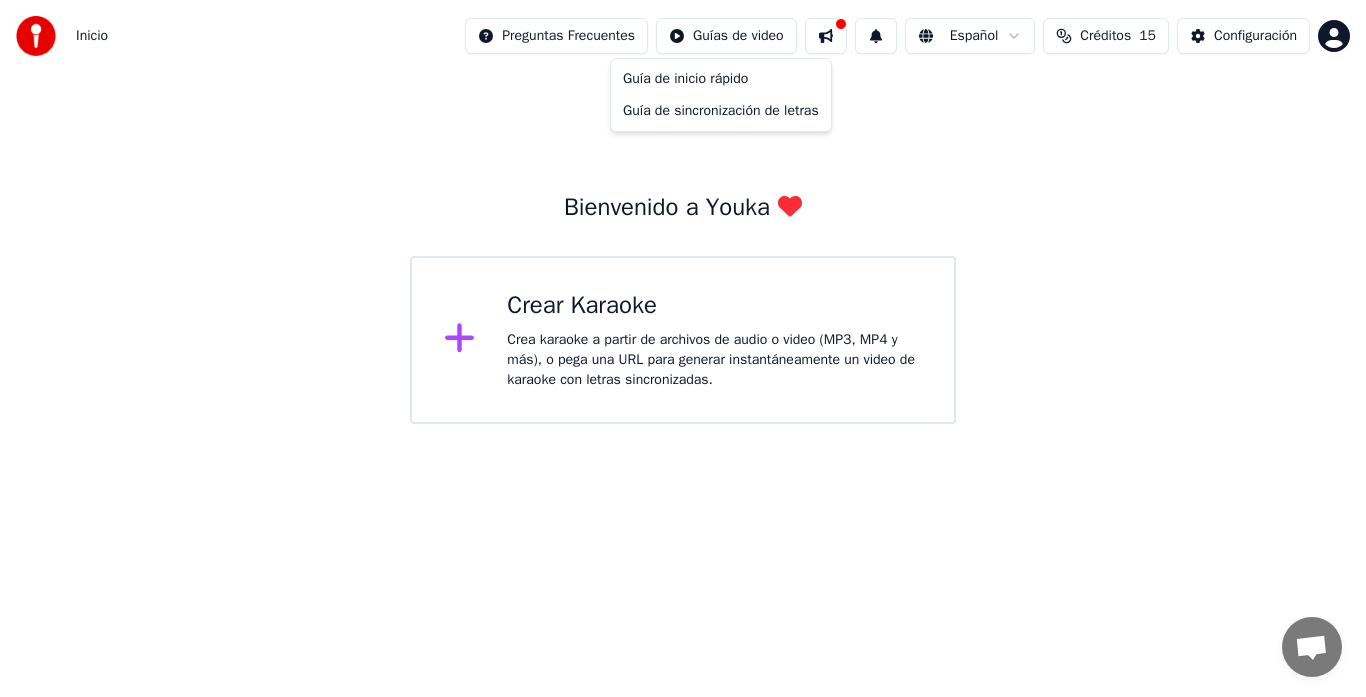 click on "Inicio Preguntas Frecuentes Guías de video Español Créditos 15 Configuración Bienvenido a Youka Crear Karaoke Crea karaoke a partir de archivos de audio o video (MP3, MP4 y más), o pega una URL para generar instantáneamente un video de karaoke con letras sincronizadas. Guía de inicio rápido Guía de sincronización de letras" at bounding box center [683, 212] 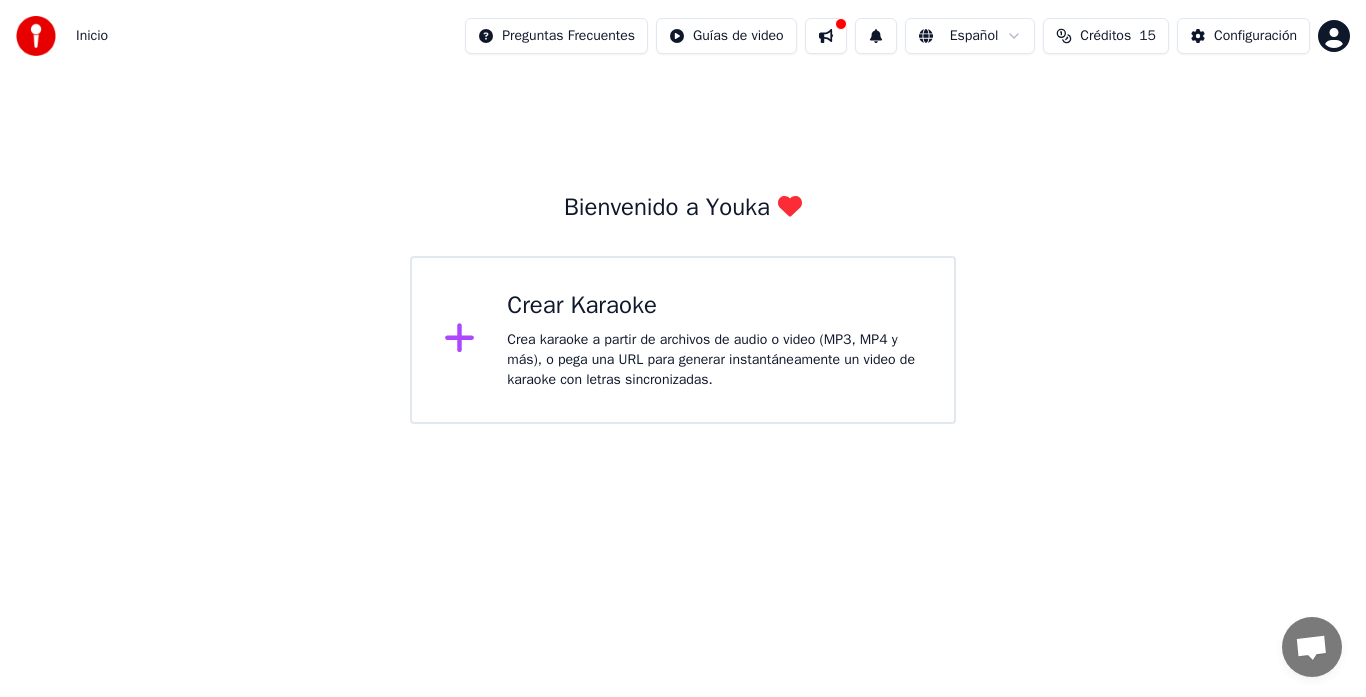 click at bounding box center (826, 36) 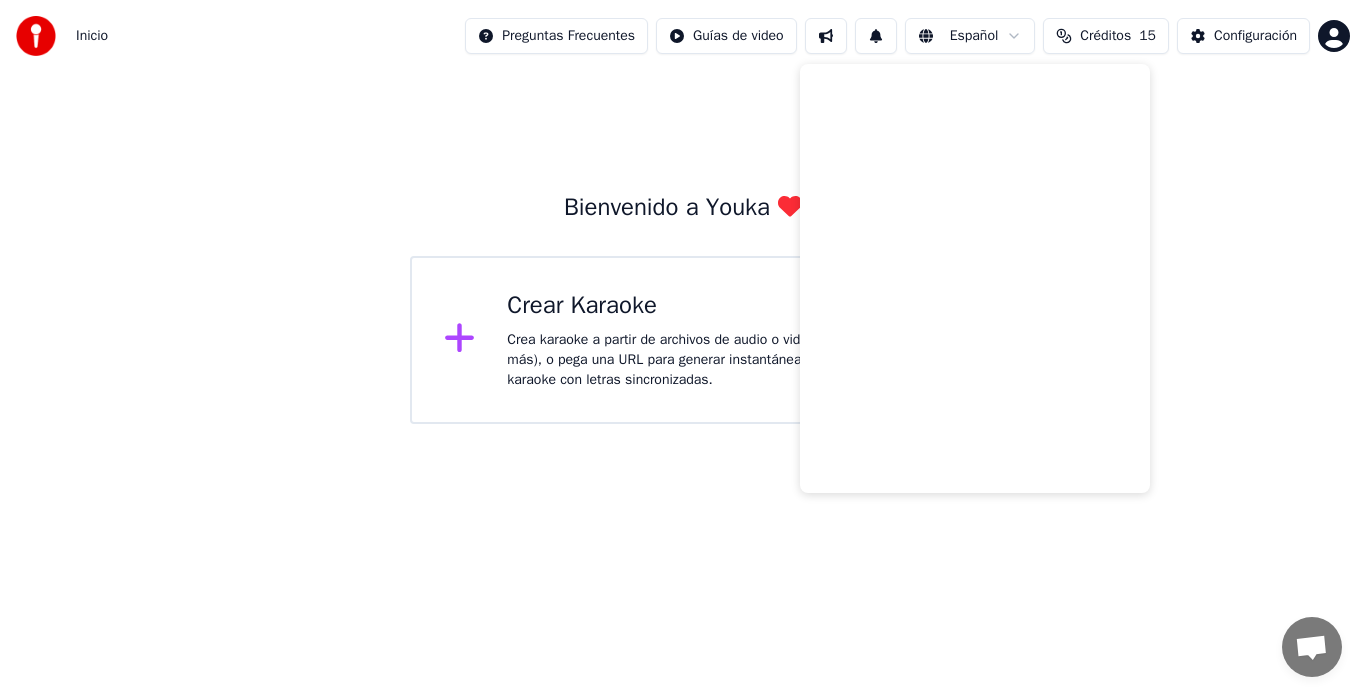 click at bounding box center [876, 36] 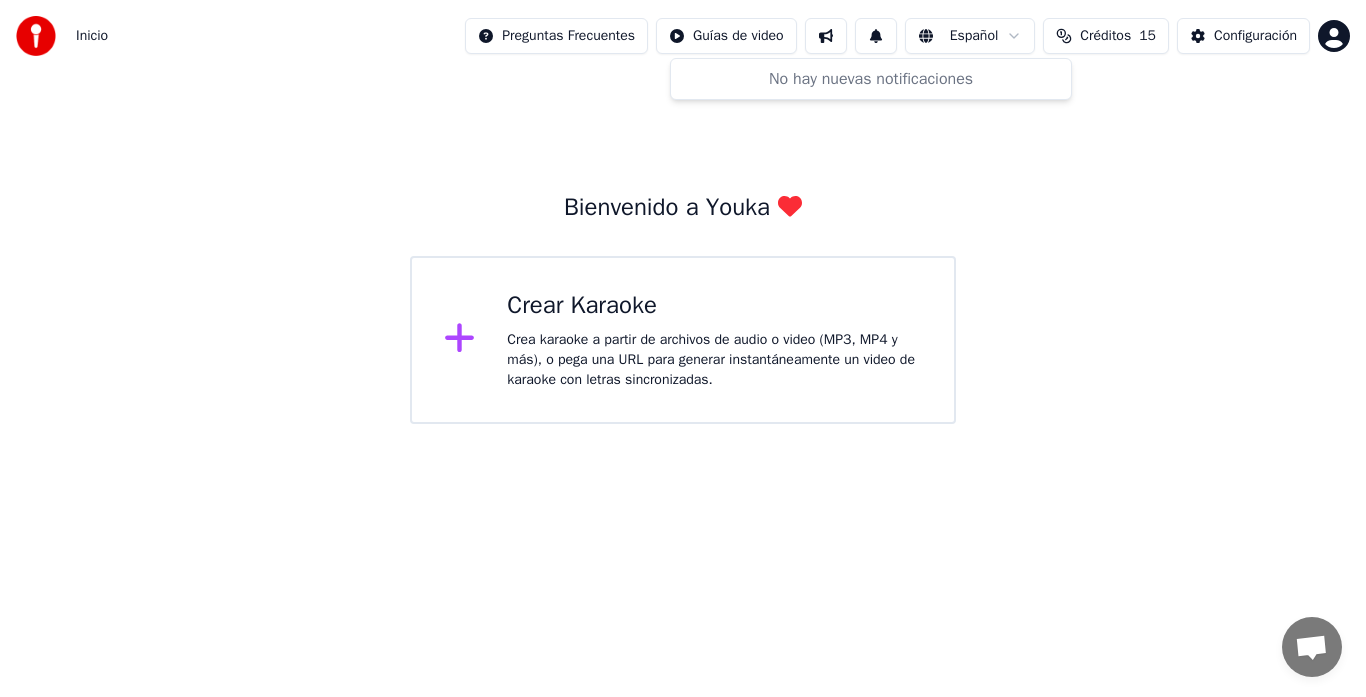 click on "Inicio Preguntas Frecuentes Guías de video Español Créditos 15 Configuración Bienvenido a Youka Crear Karaoke Crea karaoke a partir de archivos de audio o video (MP3, MP4 y más), o pega una URL para generar instantáneamente un video de karaoke con letras sincronizadas. No hay nuevas notificaciones" at bounding box center (683, 212) 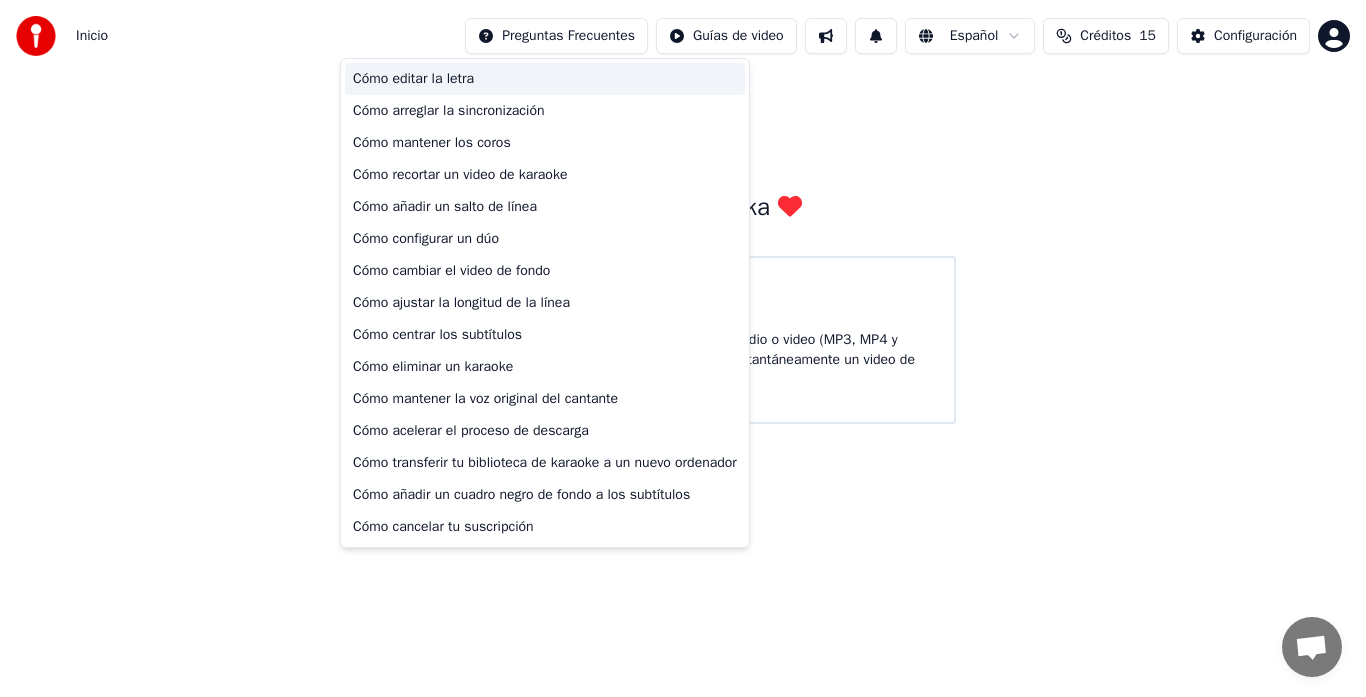 click on "Cómo editar la letra" at bounding box center (545, 79) 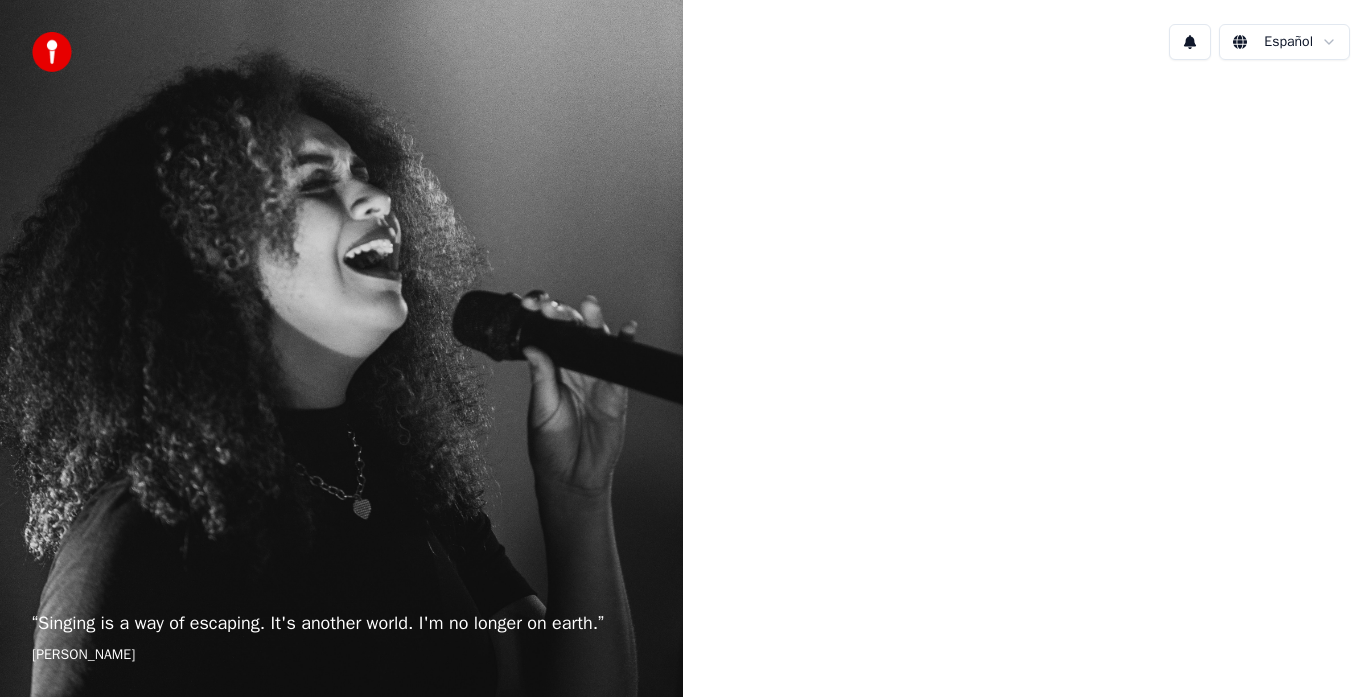 scroll, scrollTop: 0, scrollLeft: 0, axis: both 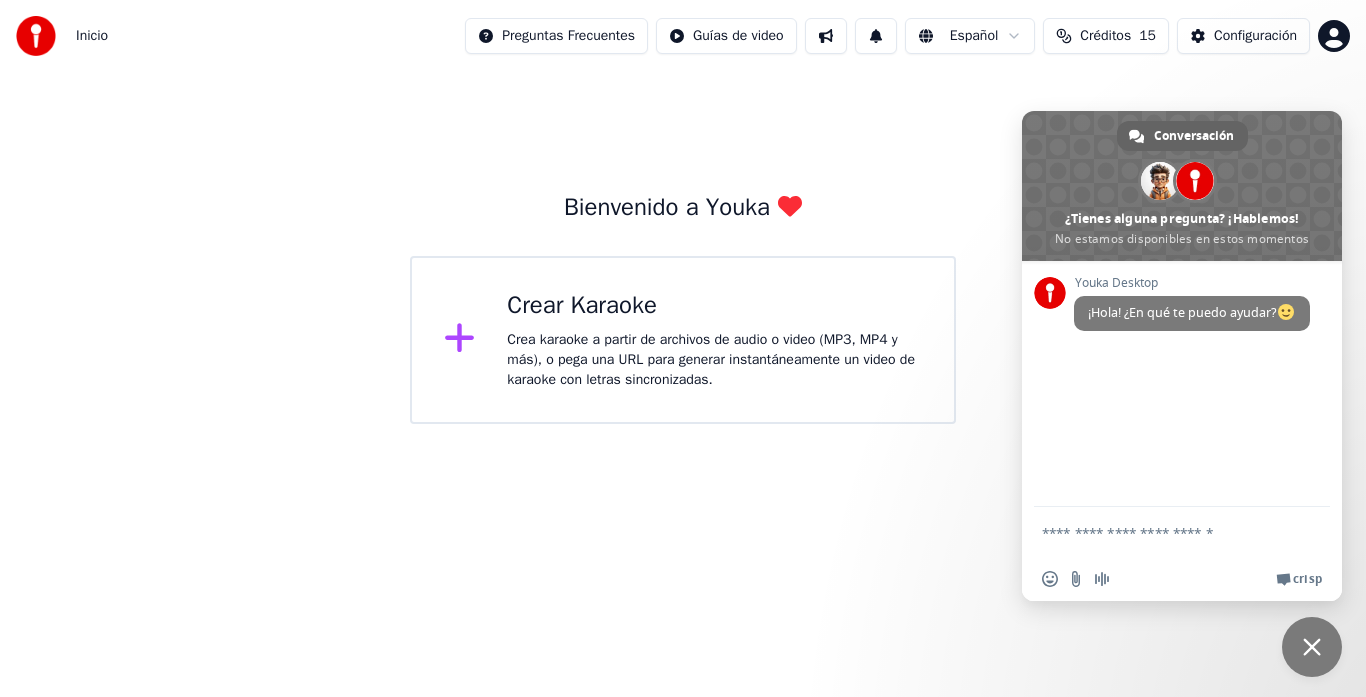 click at bounding box center (1312, 647) 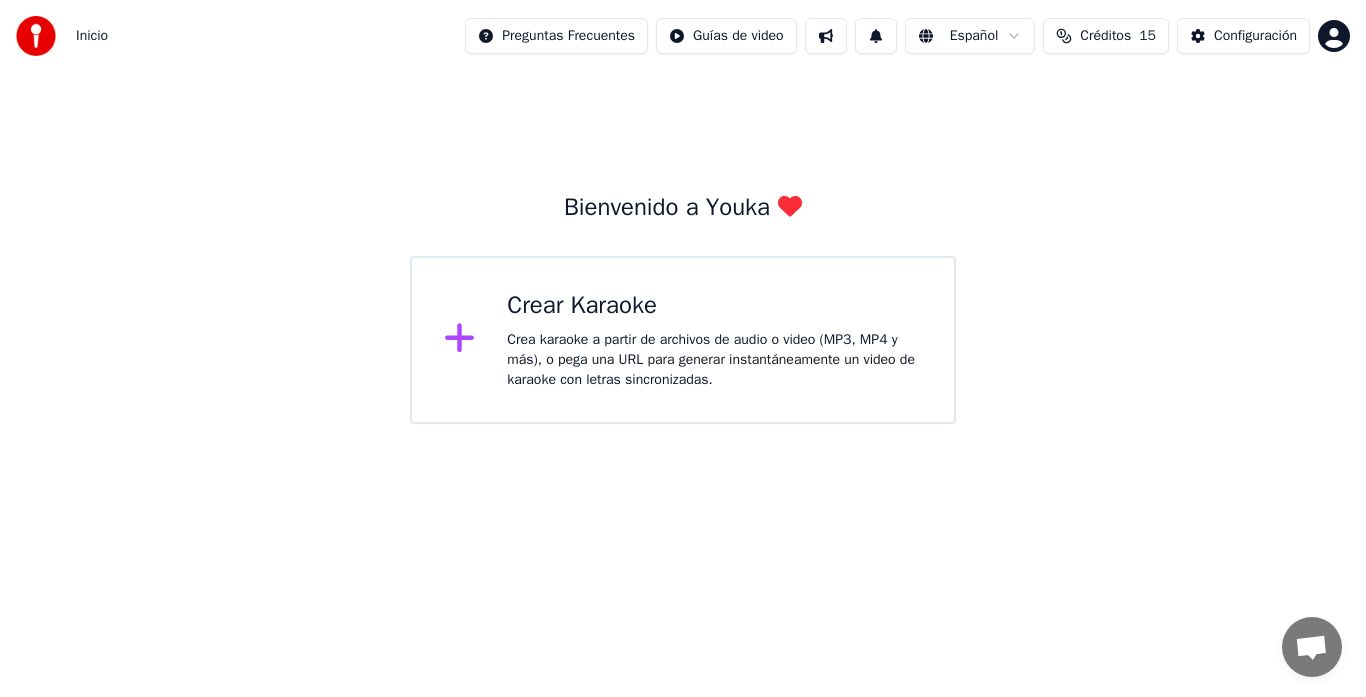 click on "Crea karaoke a partir de archivos de audio o video (MP3, MP4 y más), o pega una URL para generar instantáneamente un video de karaoke con letras sincronizadas." at bounding box center [714, 360] 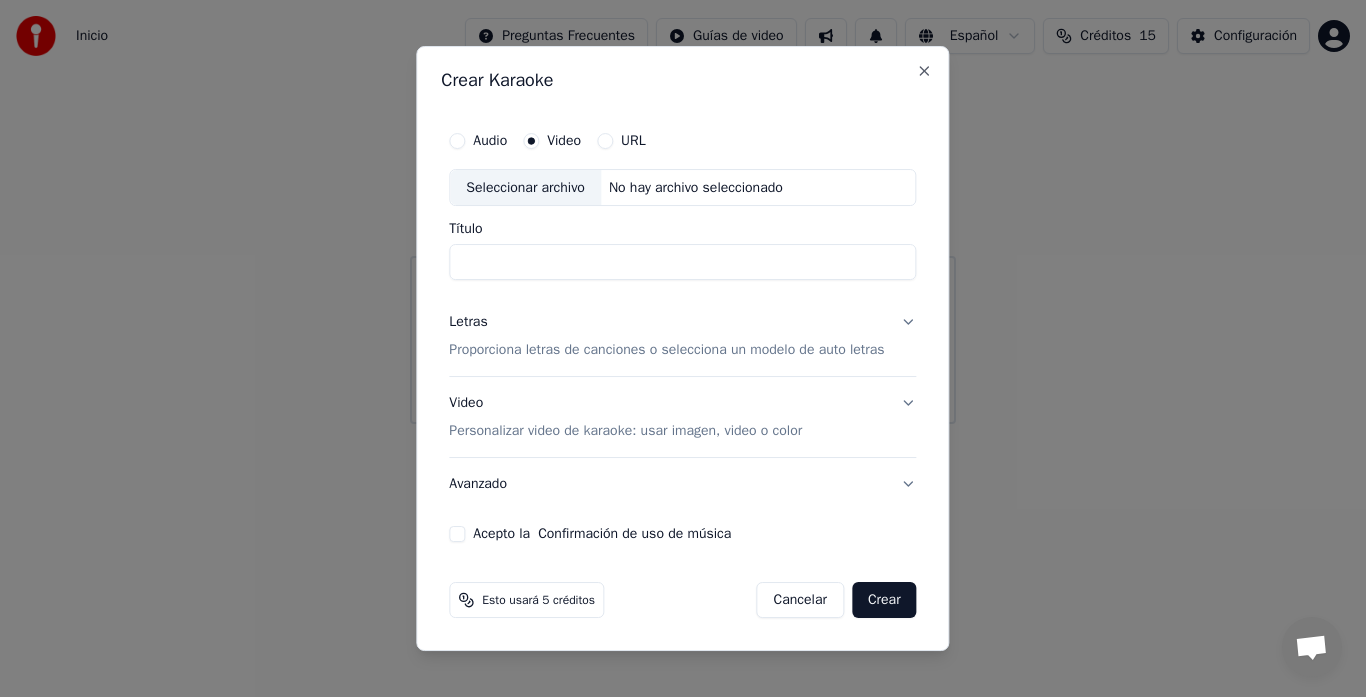 click on "Cancelar" at bounding box center (800, 600) 